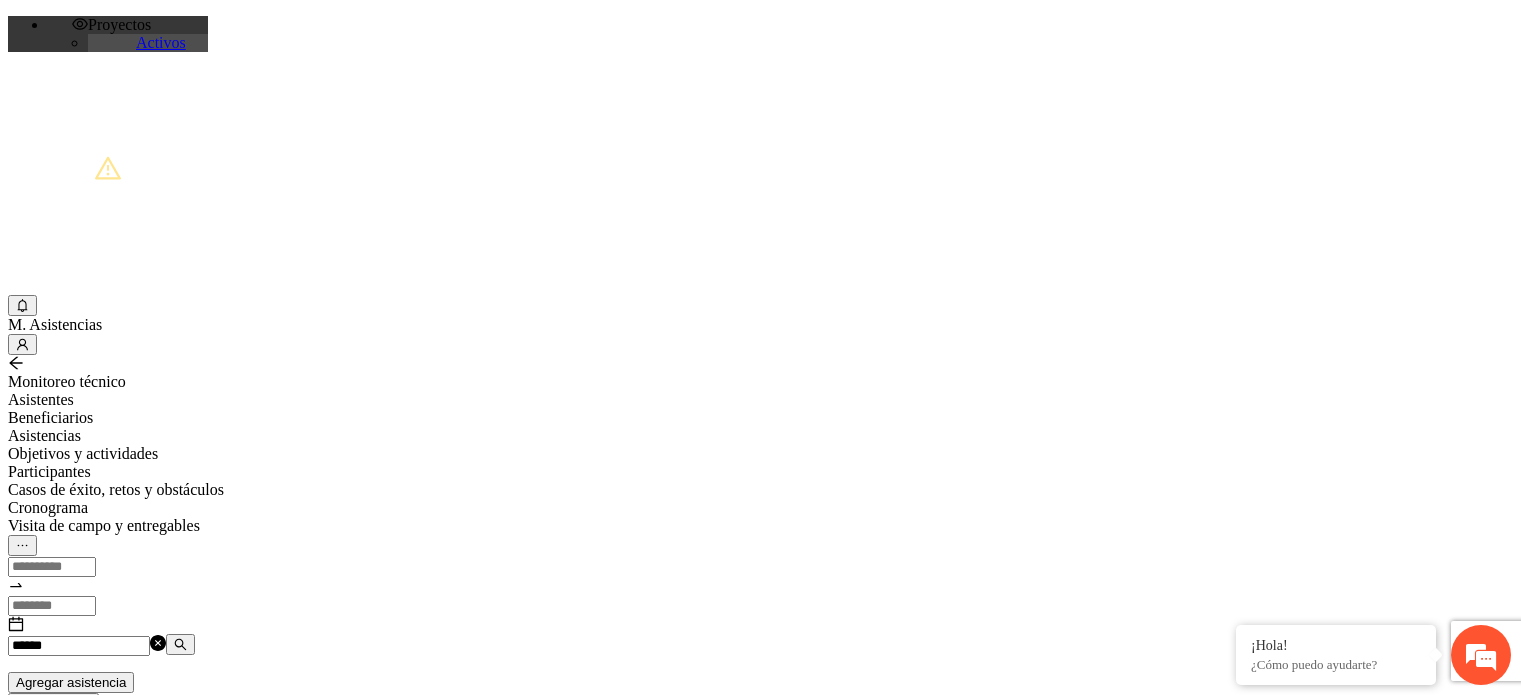 scroll, scrollTop: 0, scrollLeft: 0, axis: both 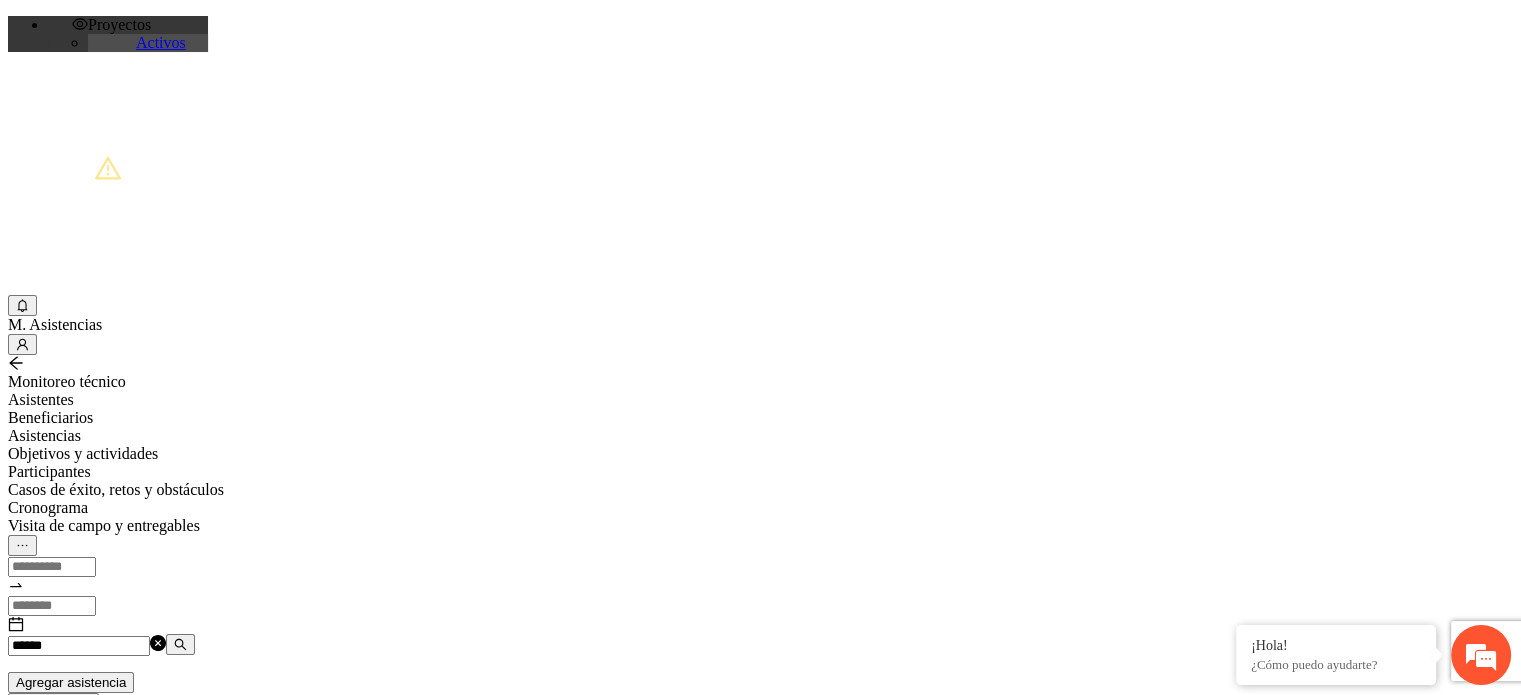 click on "******" at bounding box center (79, 646) 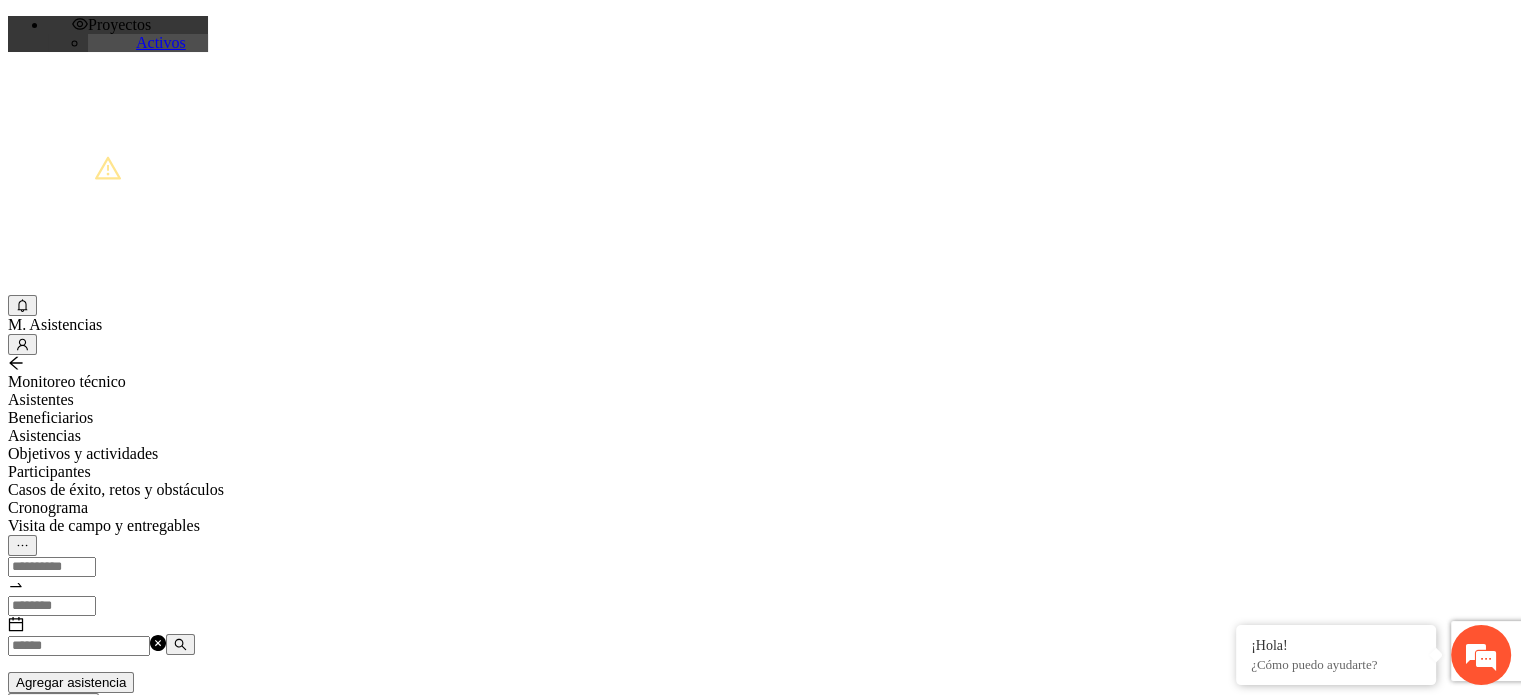 click at bounding box center [79, 646] 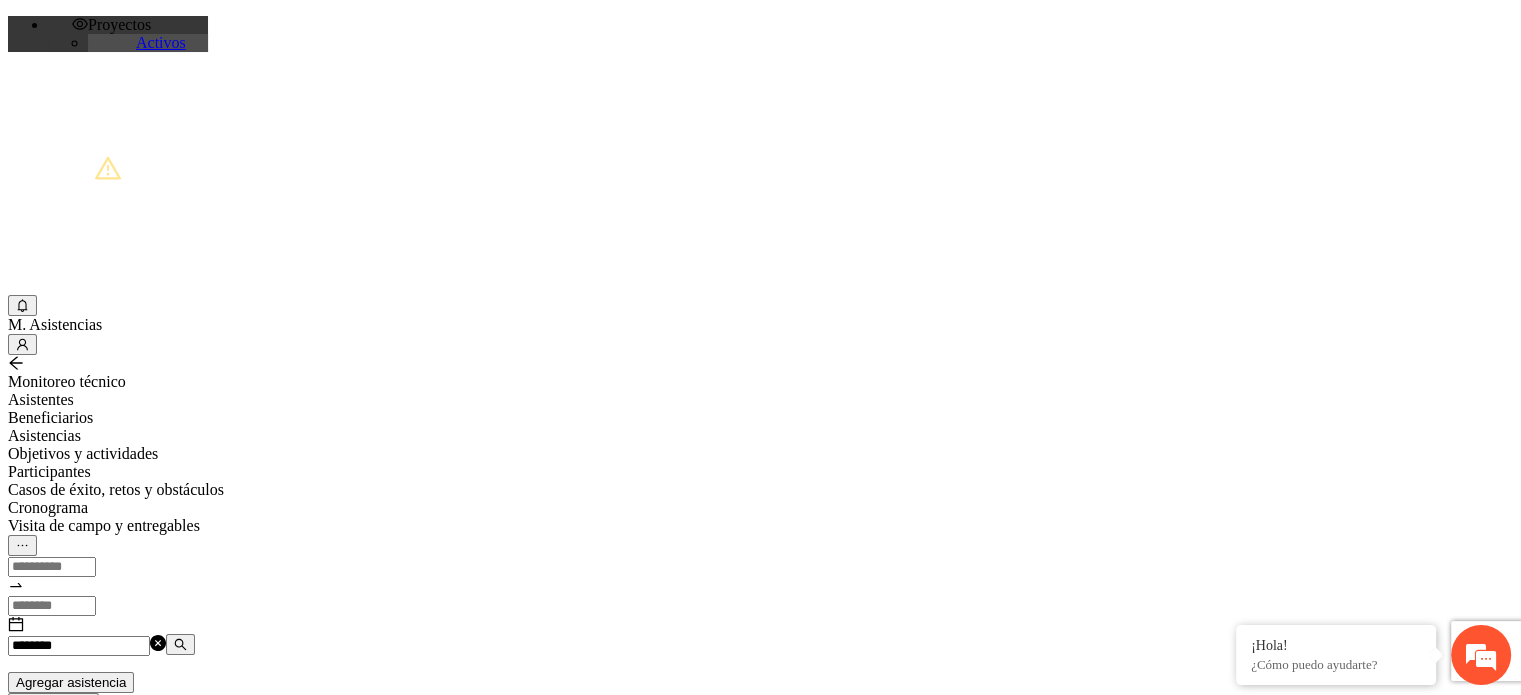 drag, startPoint x: 1196, startPoint y: 482, endPoint x: 1267, endPoint y: 485, distance: 71.063354 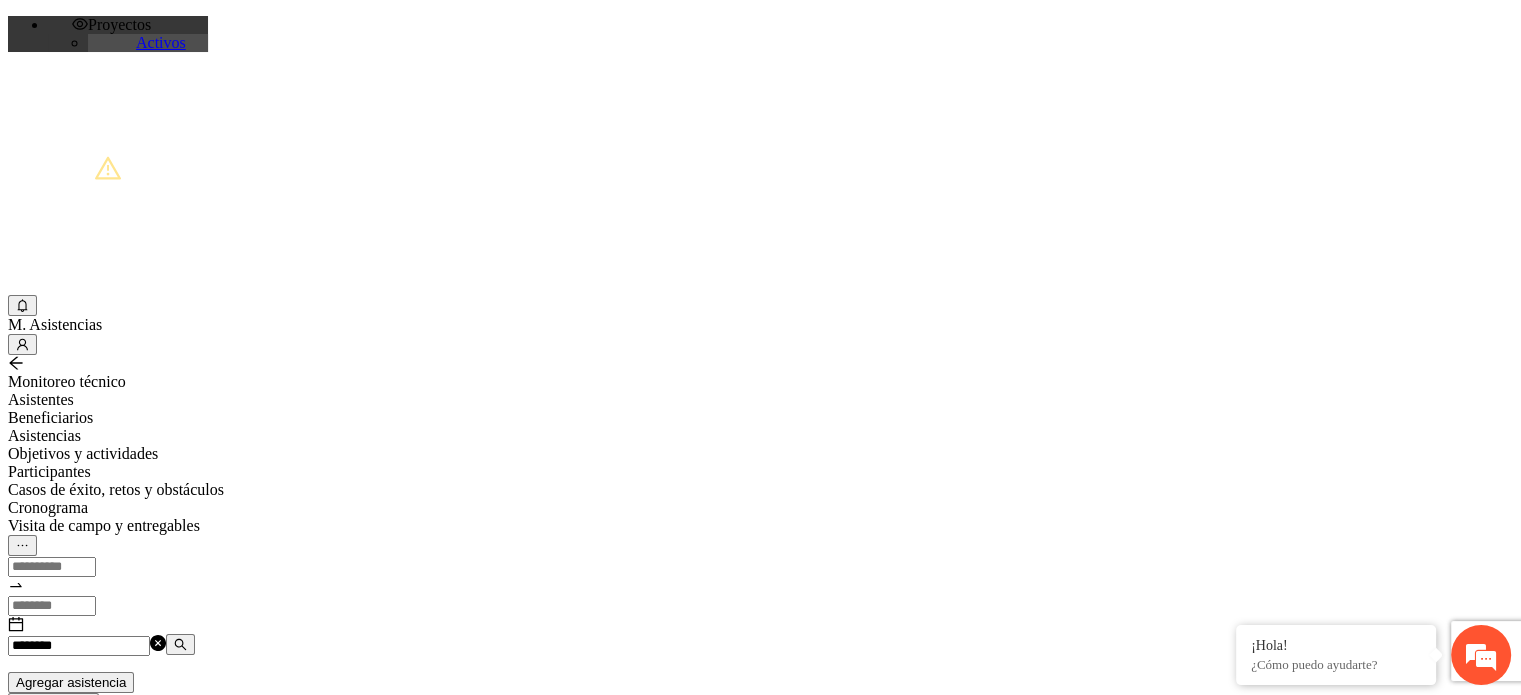 copy on "[PHONE]" 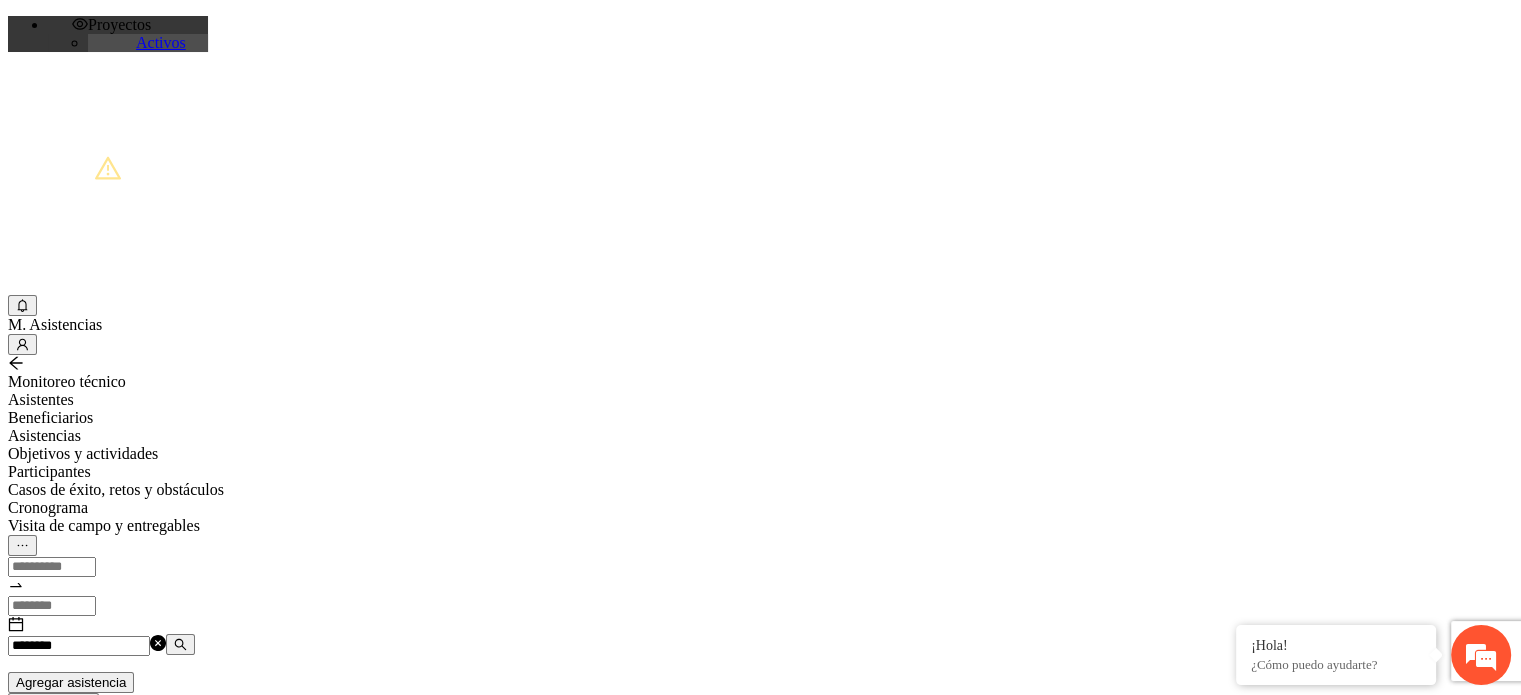 click on "********" at bounding box center (79, 646) 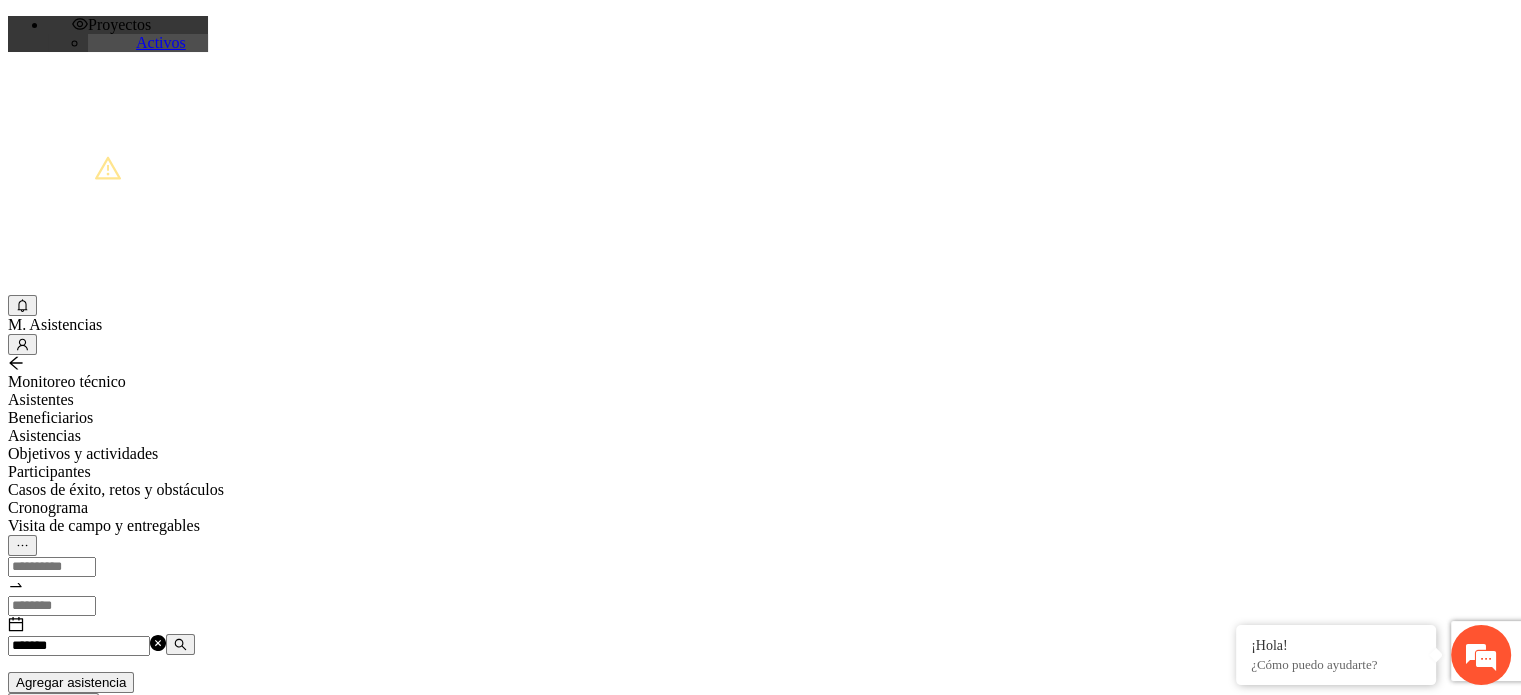 drag, startPoint x: 1193, startPoint y: 547, endPoint x: 1288, endPoint y: 556, distance: 95.42536 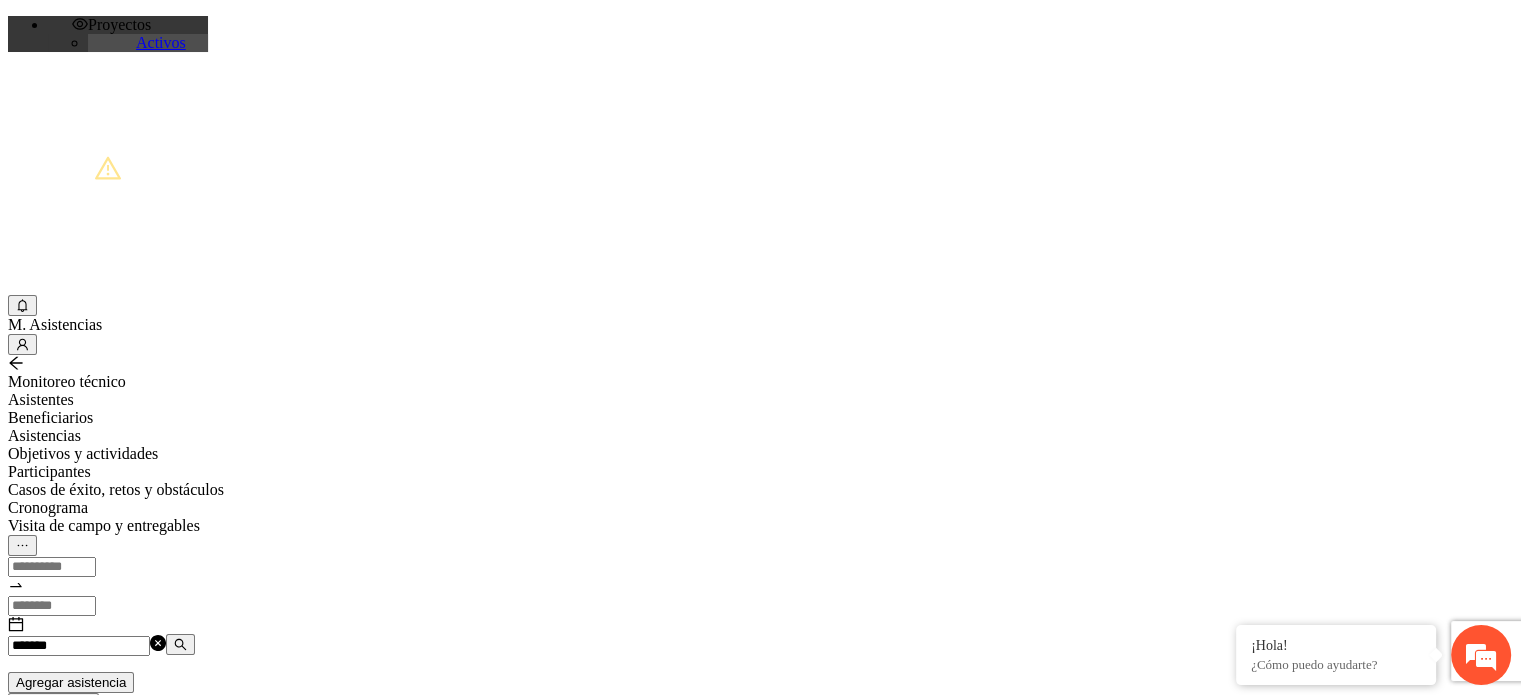 copy on "[PHONE]" 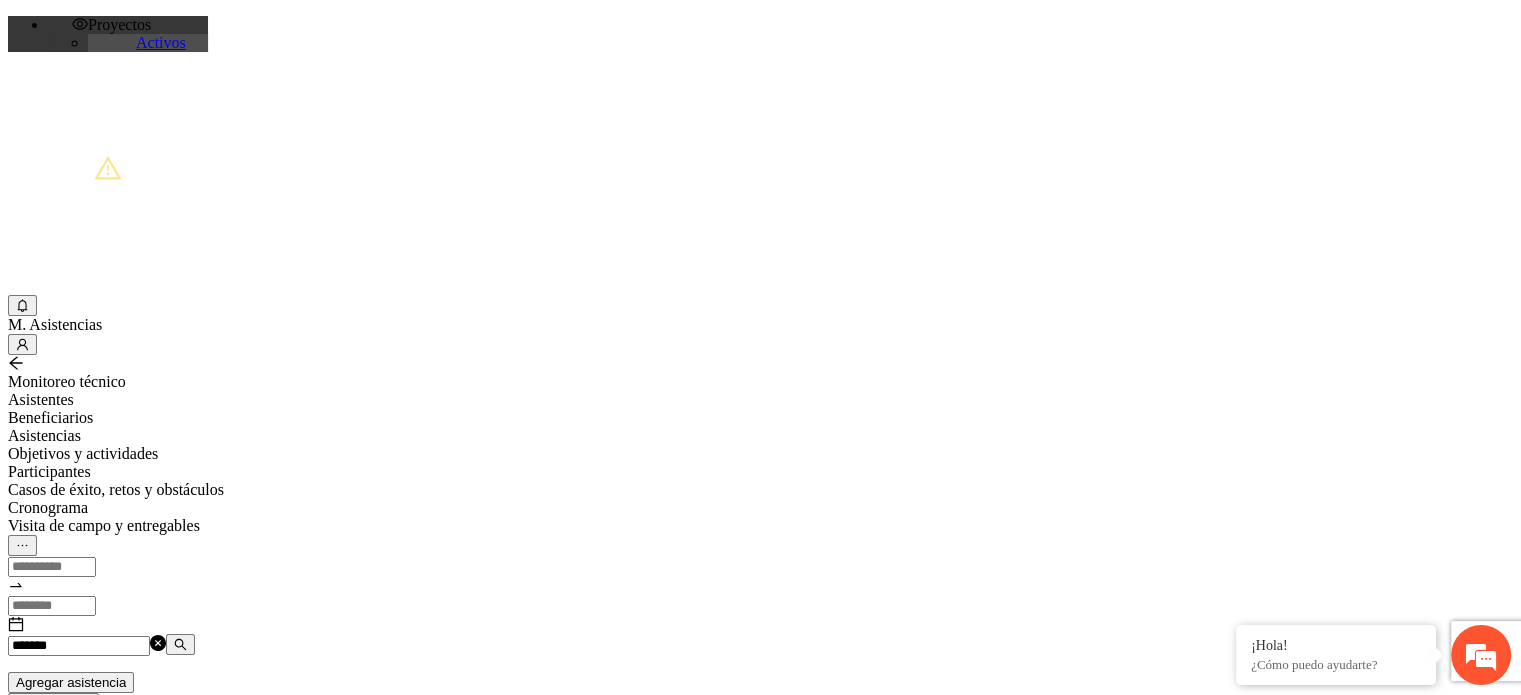 click on "*******" at bounding box center (79, 646) 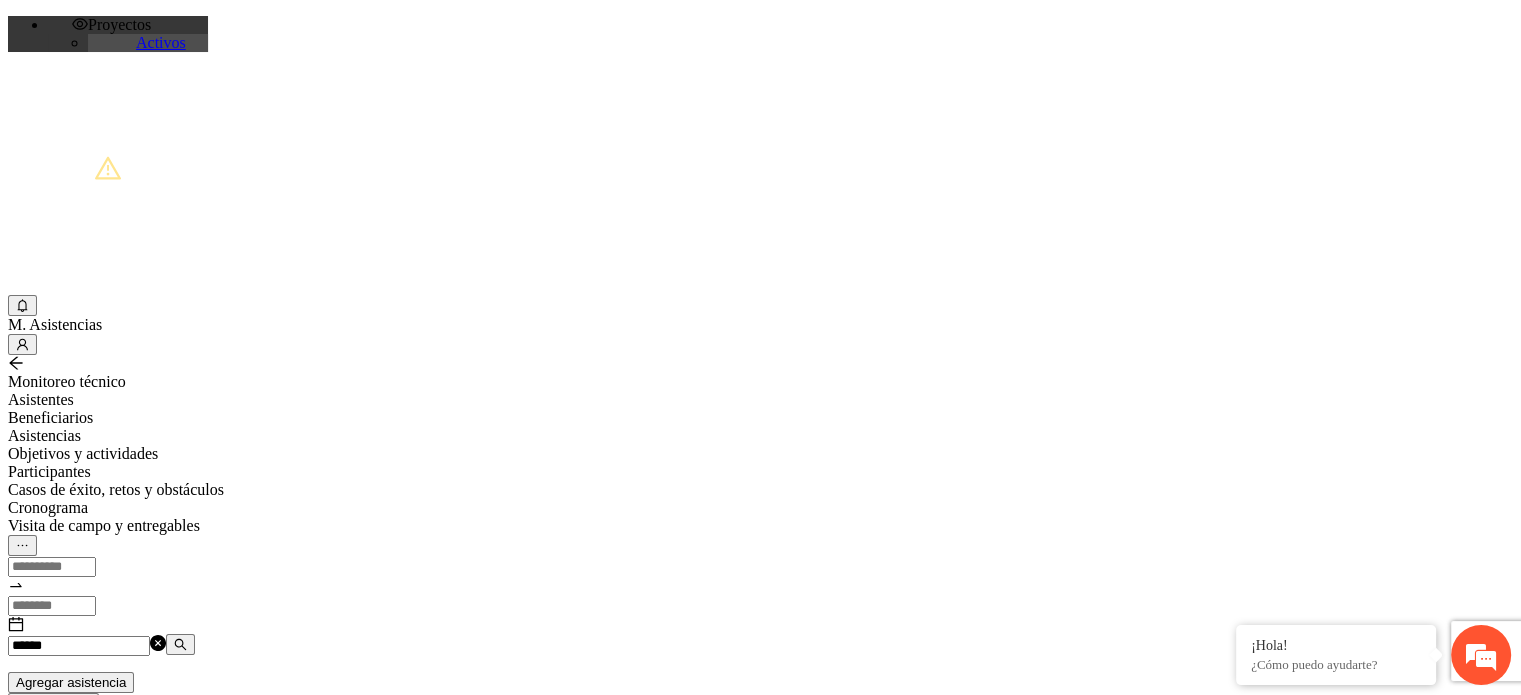 drag, startPoint x: 1197, startPoint y: 483, endPoint x: 1249, endPoint y: 491, distance: 52.611786 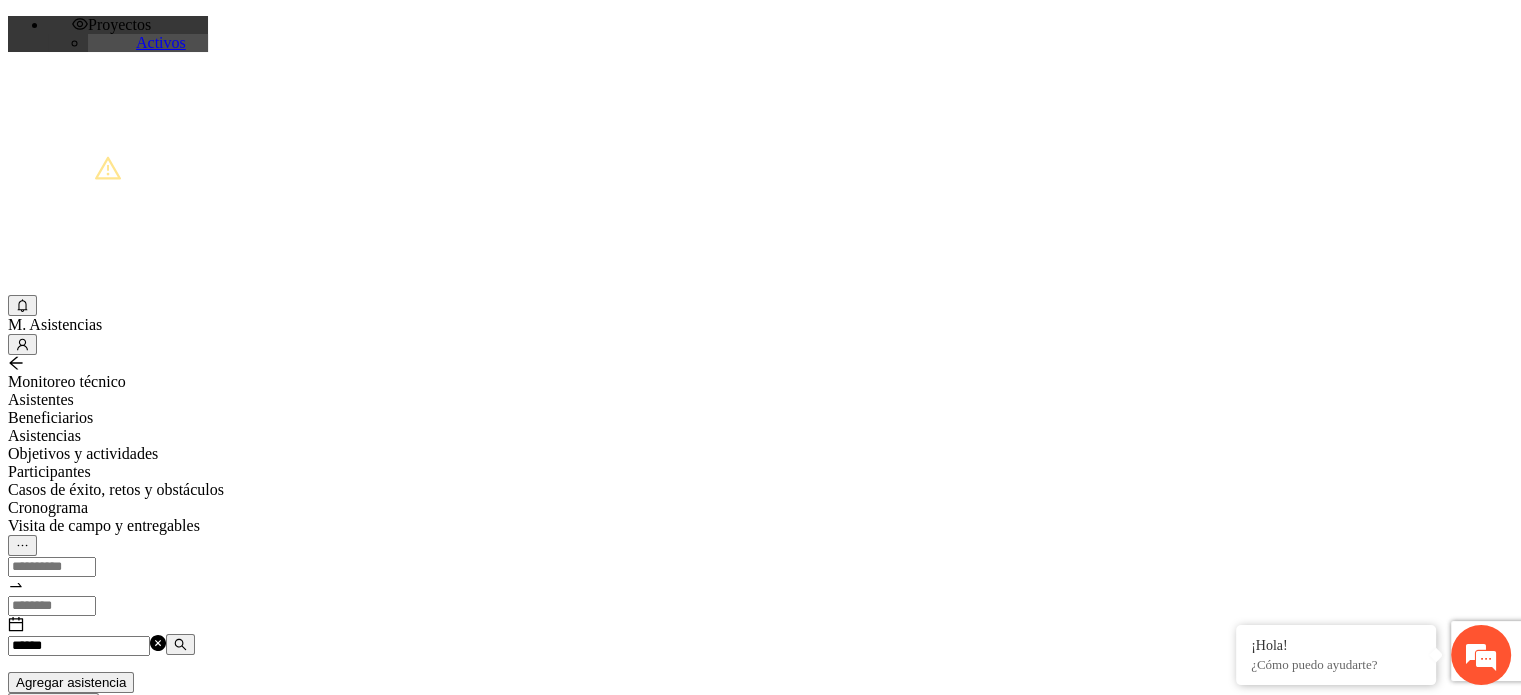 drag, startPoint x: 1195, startPoint y: 479, endPoint x: 1271, endPoint y: 491, distance: 76.941536 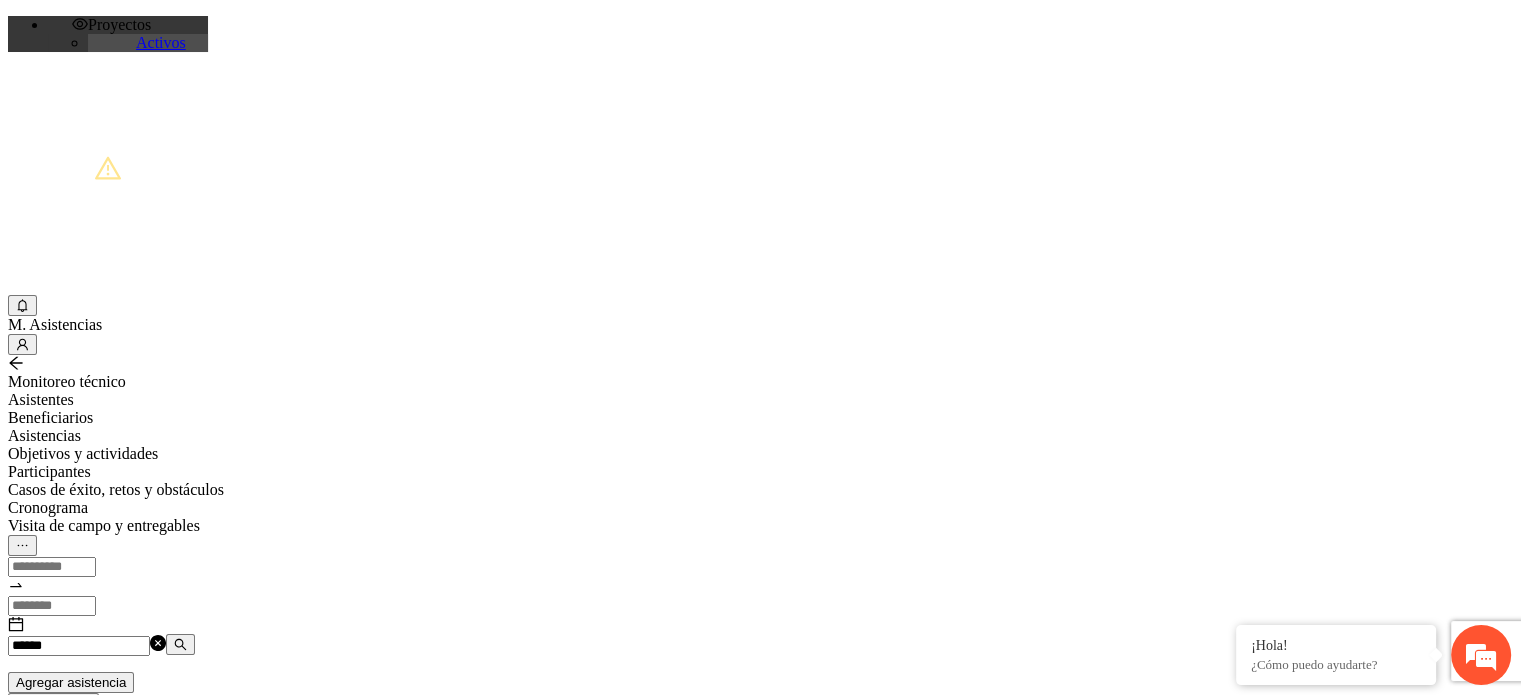 click on "[PHONE]" at bounding box center [1374, 859] 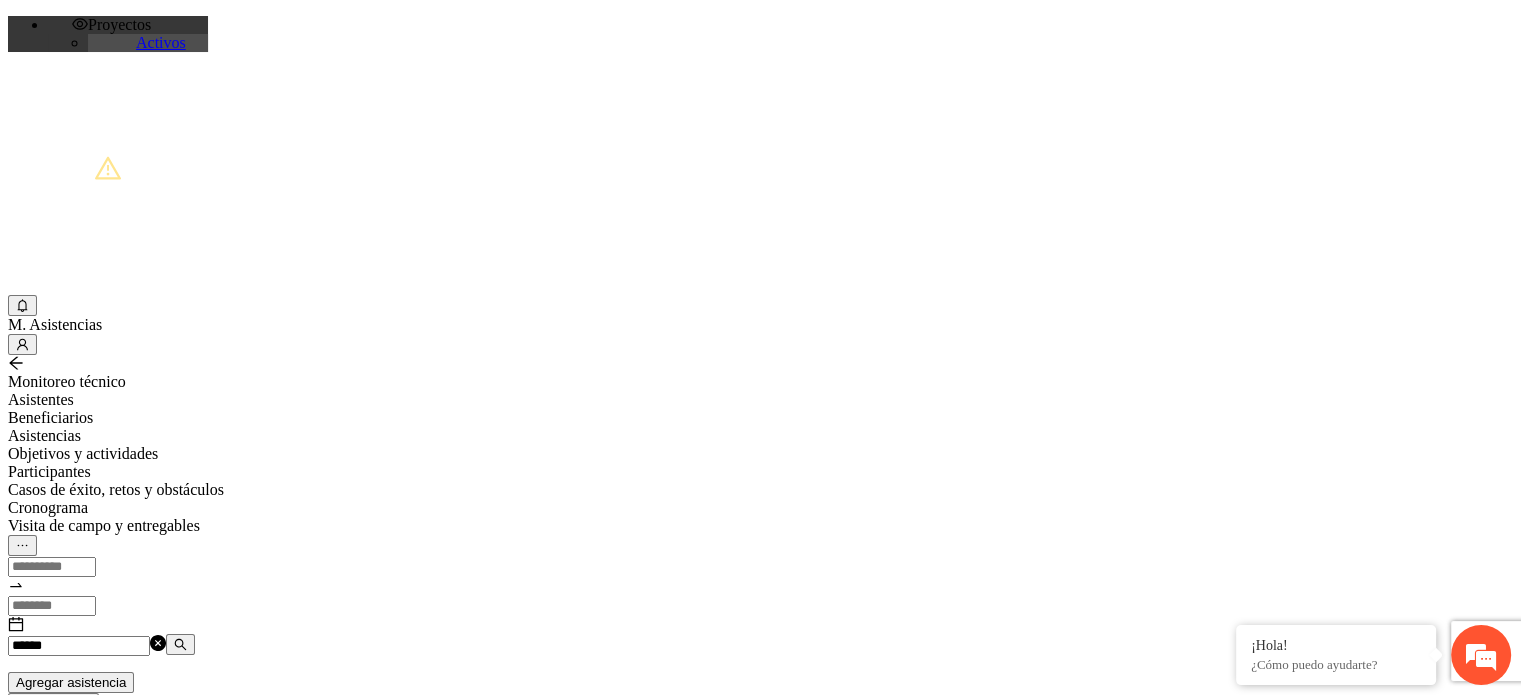 copy on "[PHONE]" 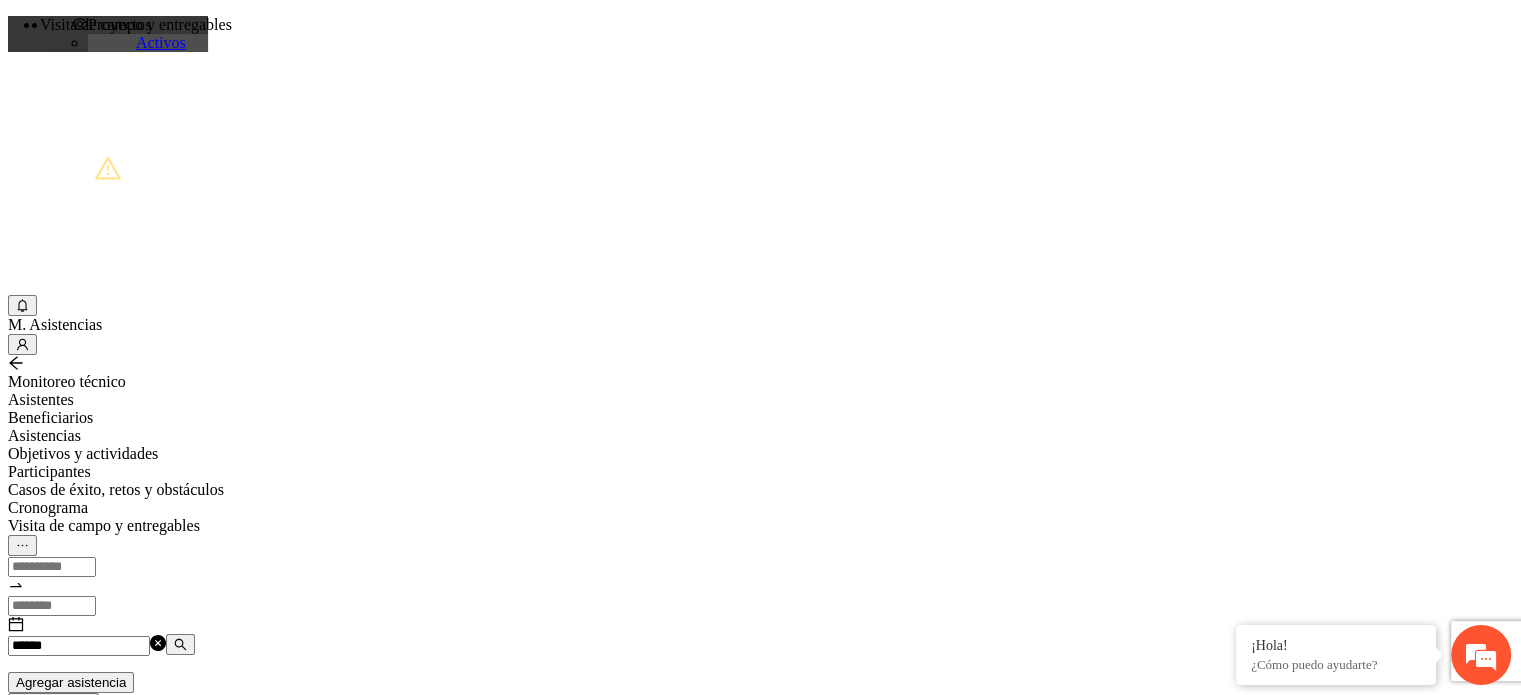 click on "******" at bounding box center (79, 646) 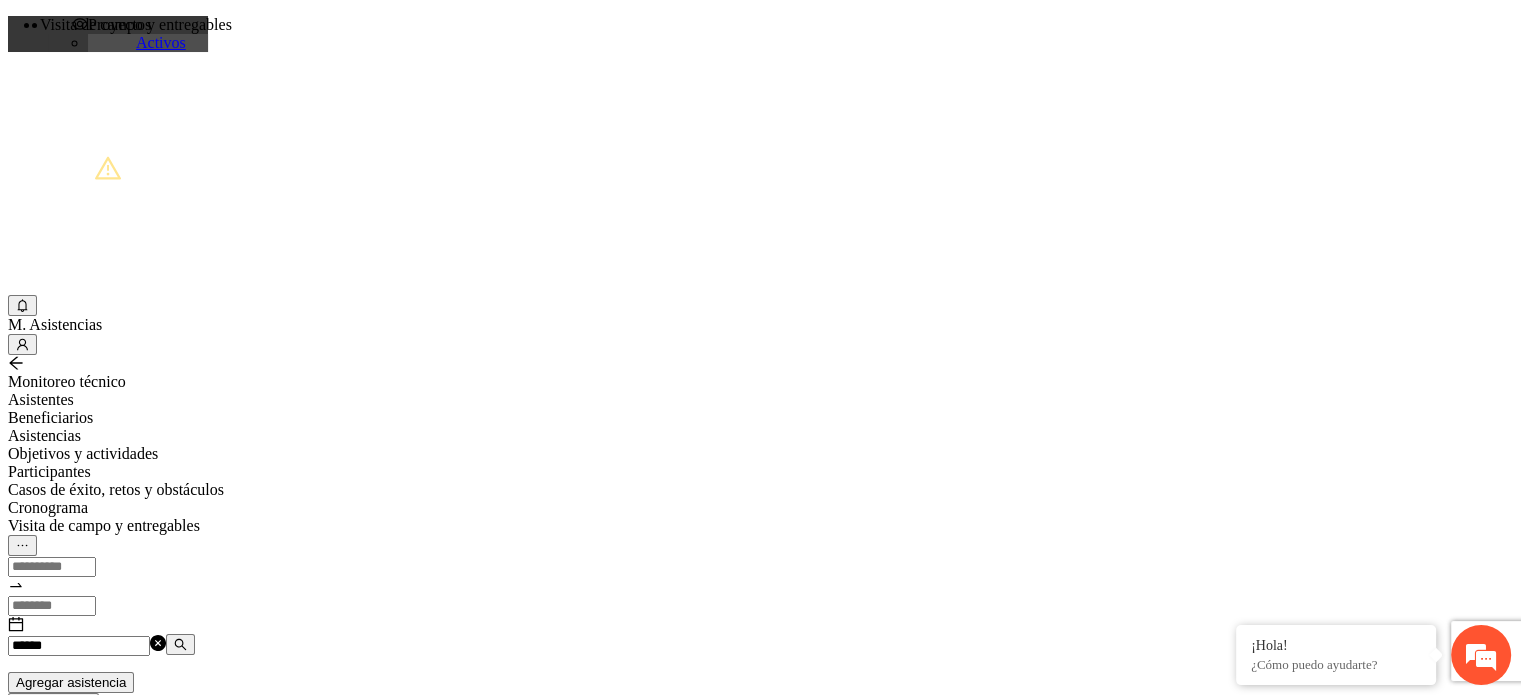 drag, startPoint x: 1195, startPoint y: 480, endPoint x: 1276, endPoint y: 493, distance: 82.036575 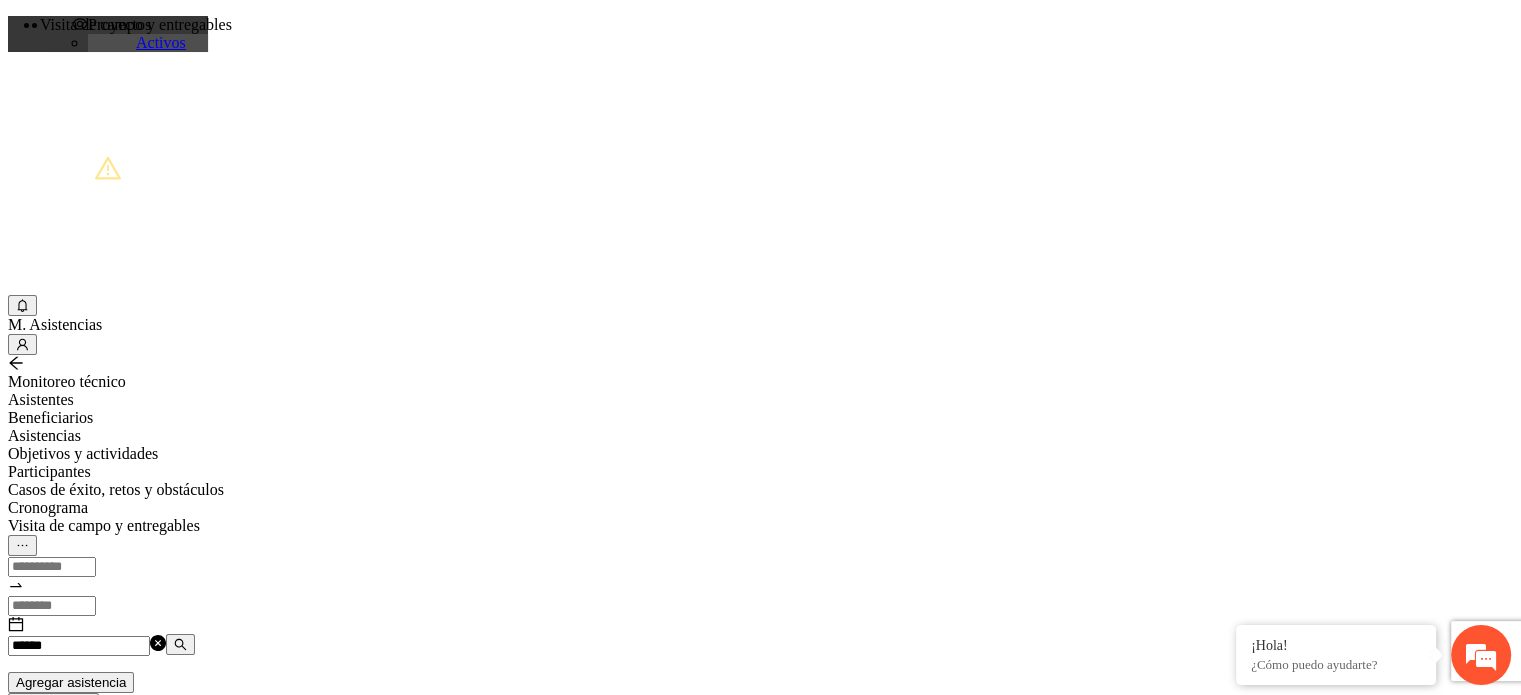 click on "[PHONE]" at bounding box center [1374, 859] 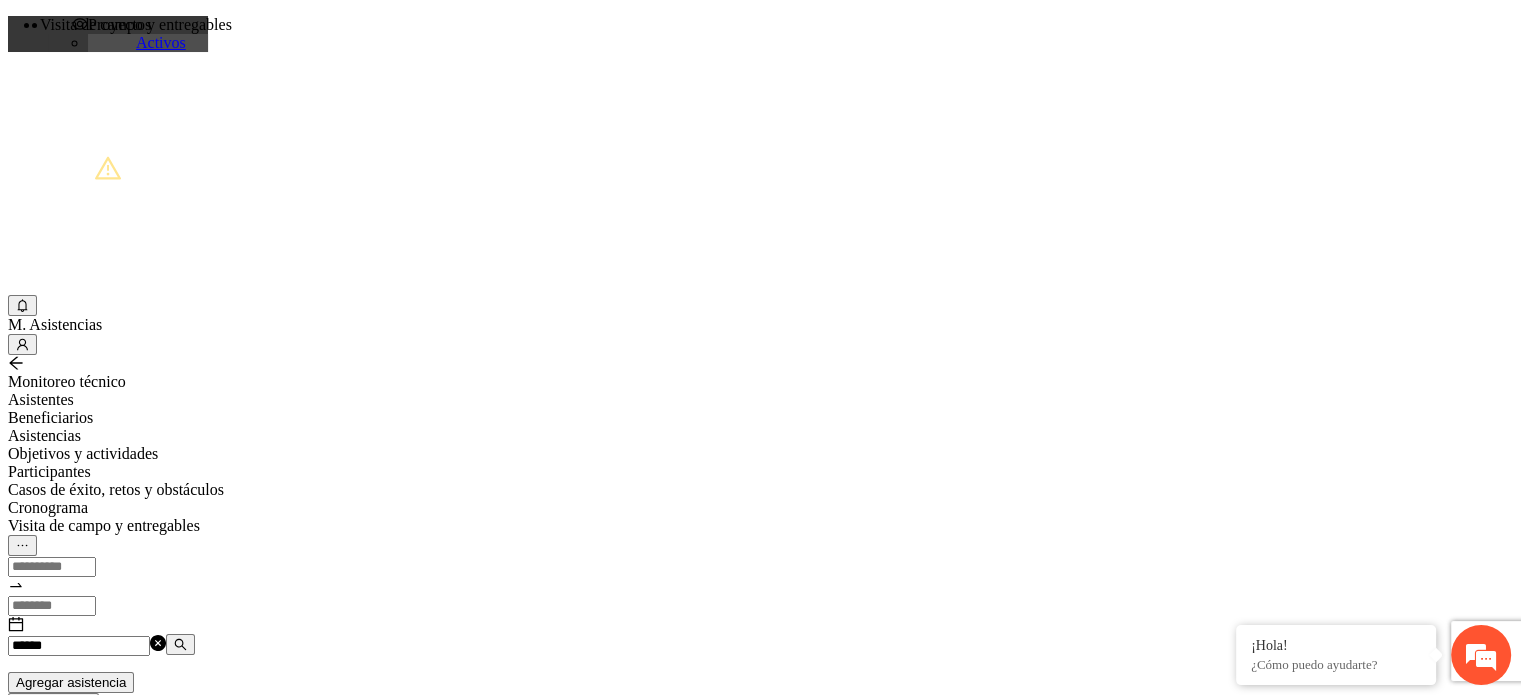 copy on "[PHONE]" 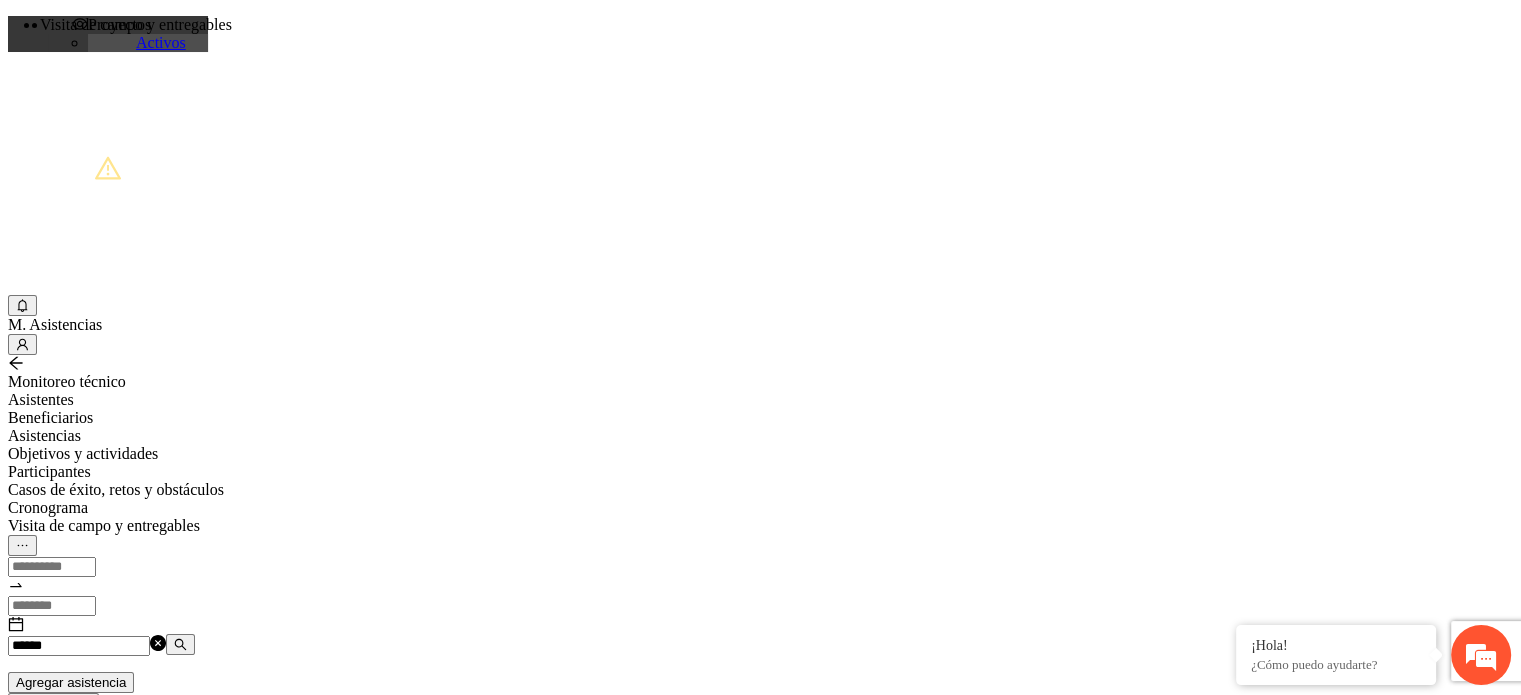click on "[MASKED]" at bounding box center [79, 646] 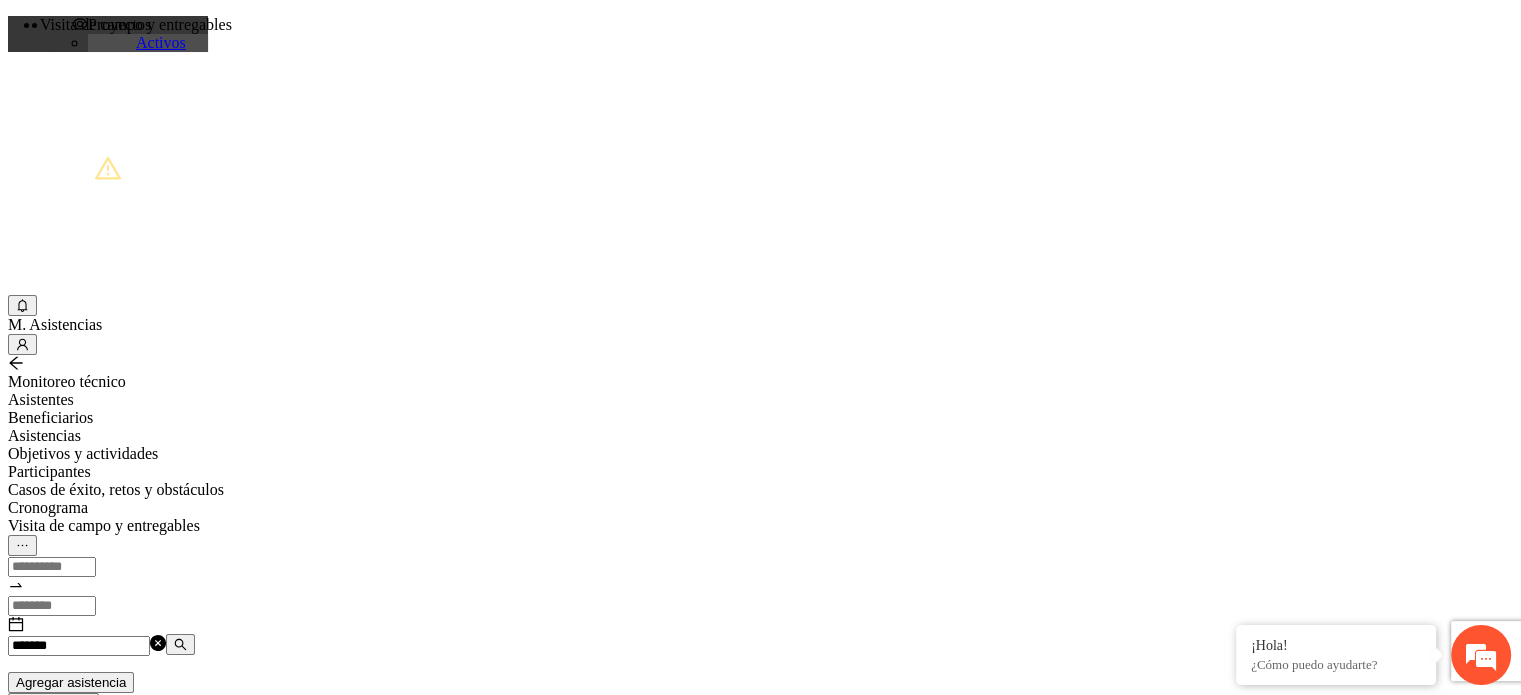 drag, startPoint x: 1196, startPoint y: 483, endPoint x: 1284, endPoint y: 487, distance: 88.09086 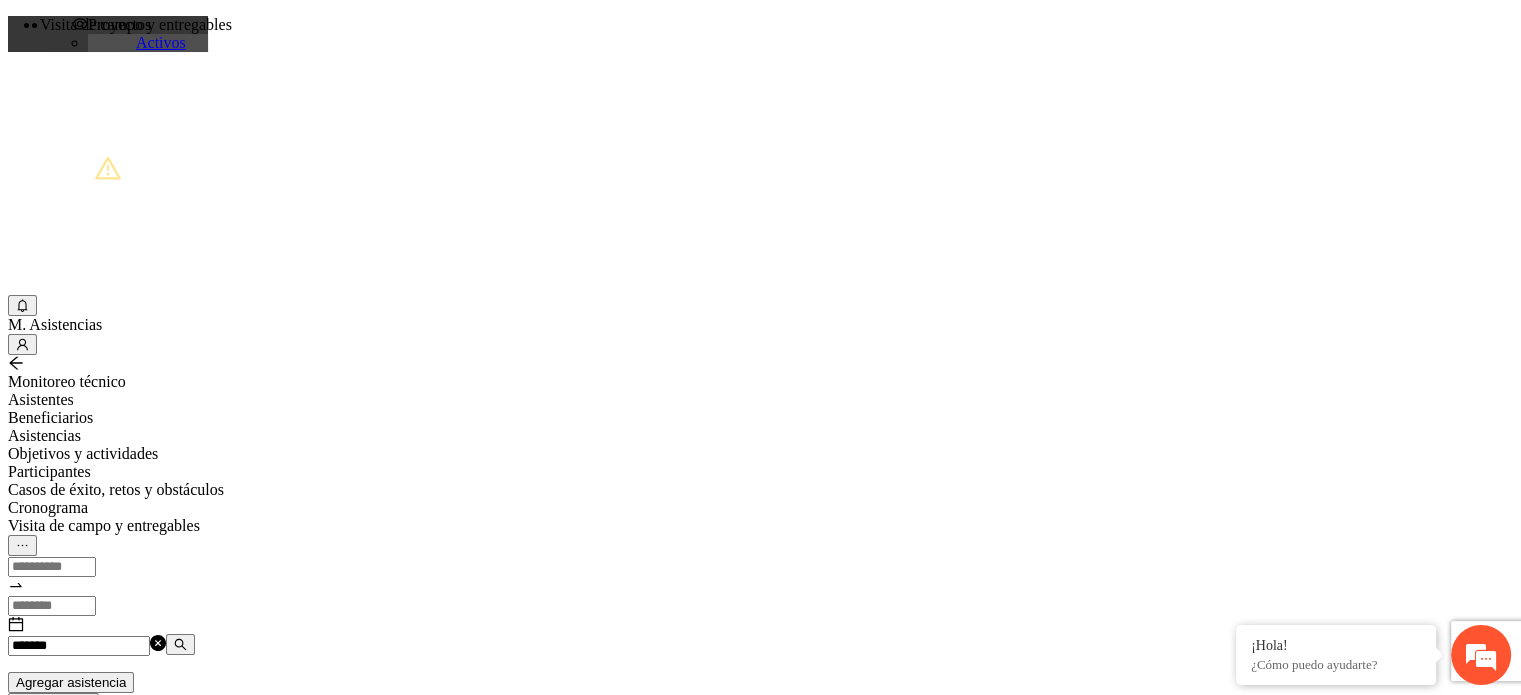 click on "[PHONE]" at bounding box center (1374, 859) 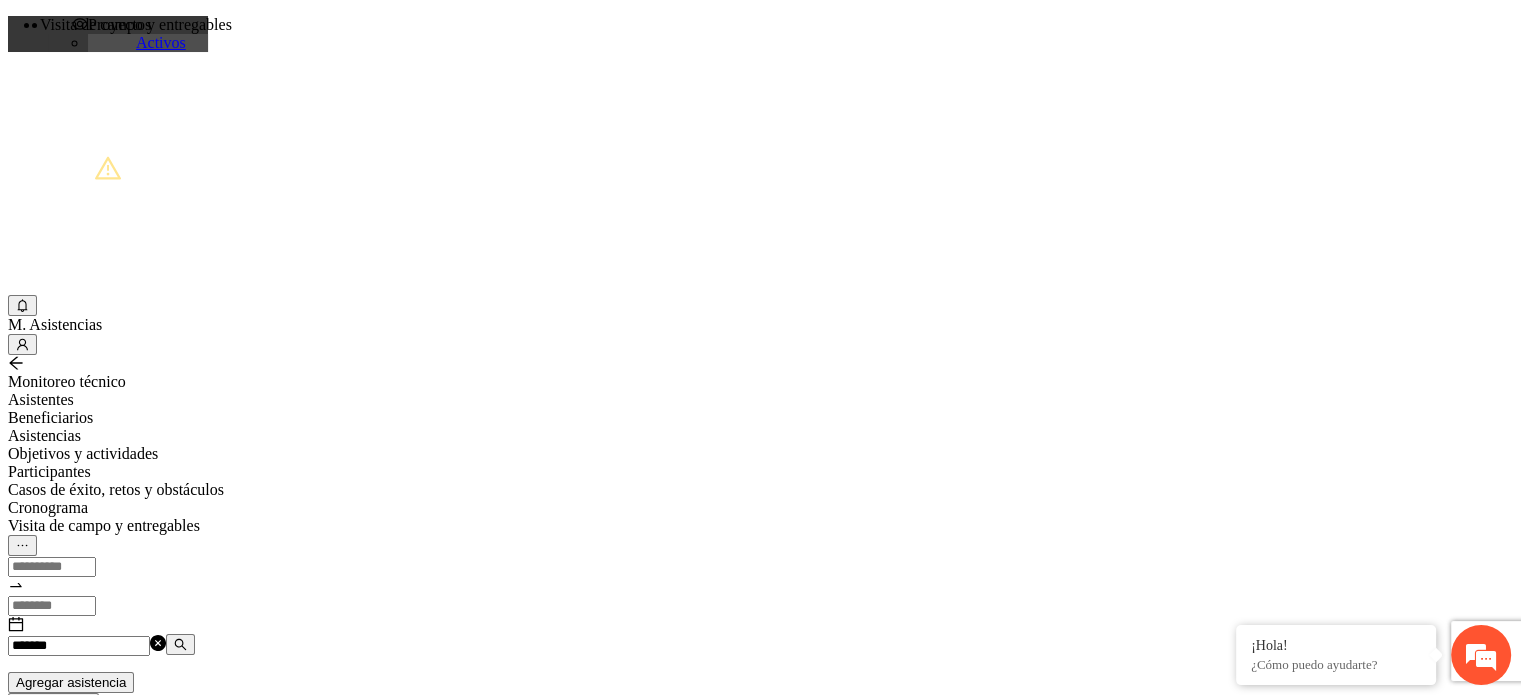 copy on "[PHONE]" 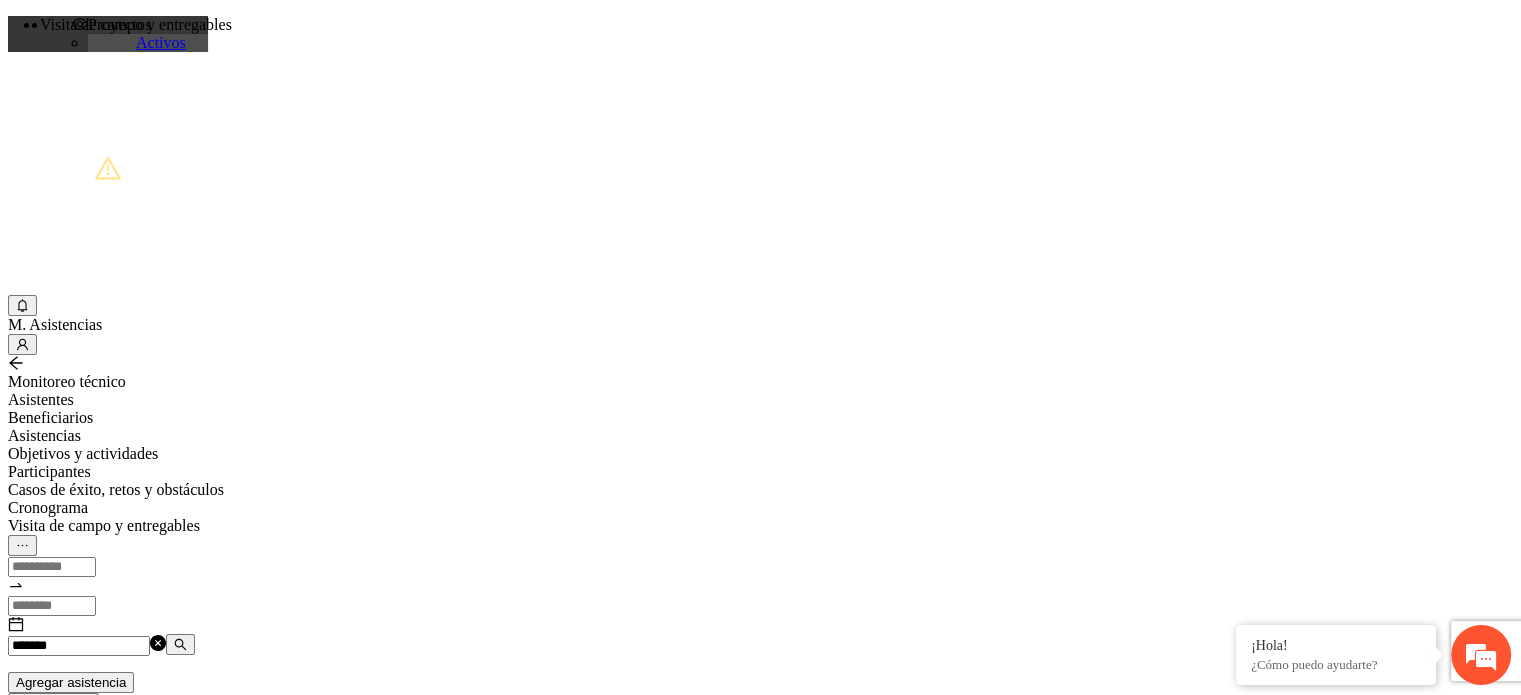 click on "*******" at bounding box center (79, 646) 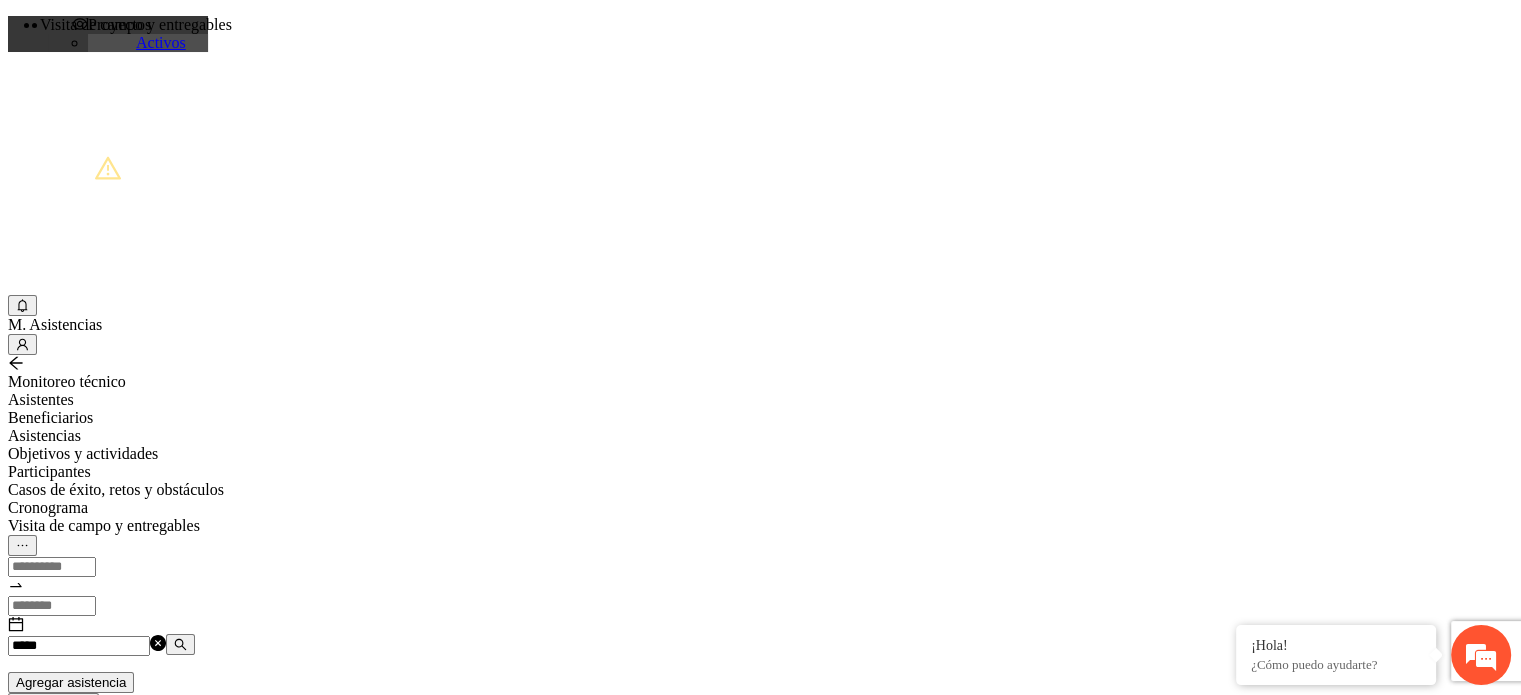 drag, startPoint x: 1195, startPoint y: 480, endPoint x: 1272, endPoint y: 492, distance: 77.92946 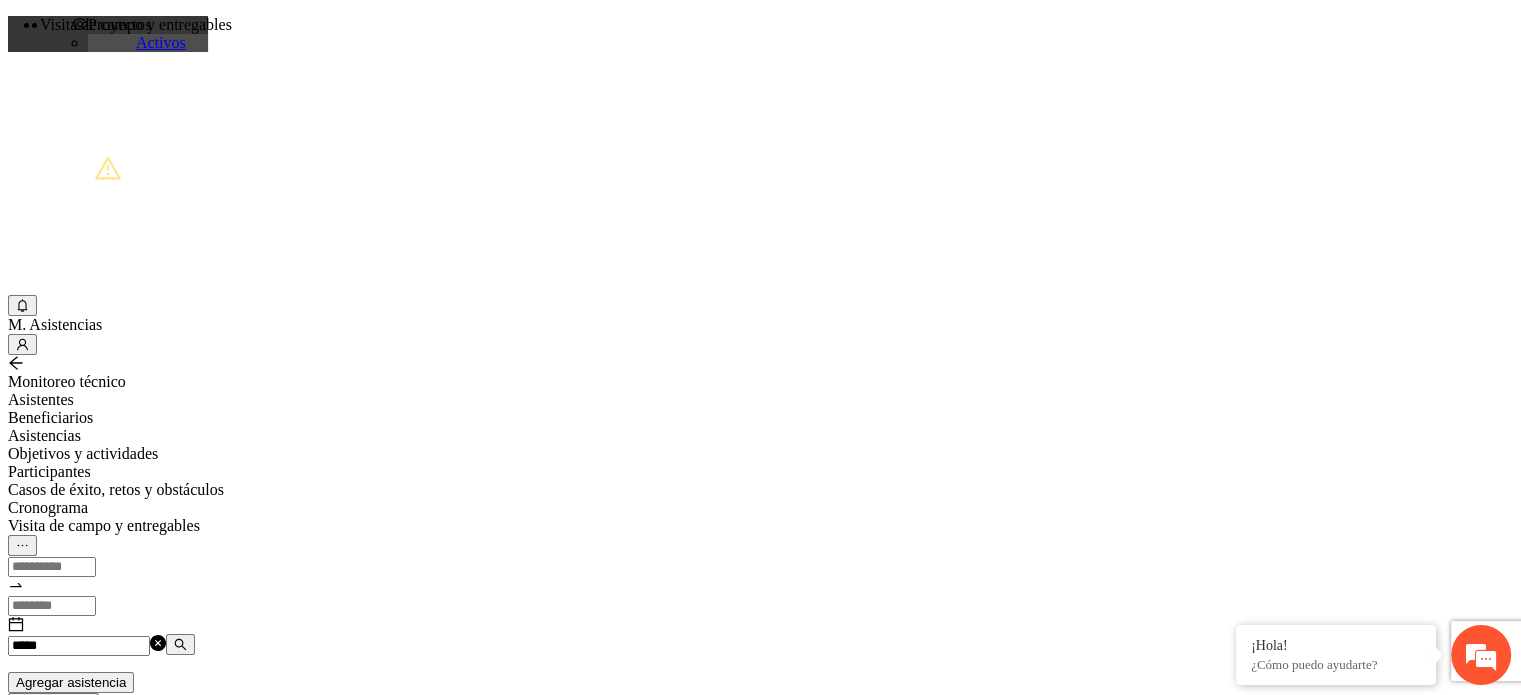 copy on "[PHONE]" 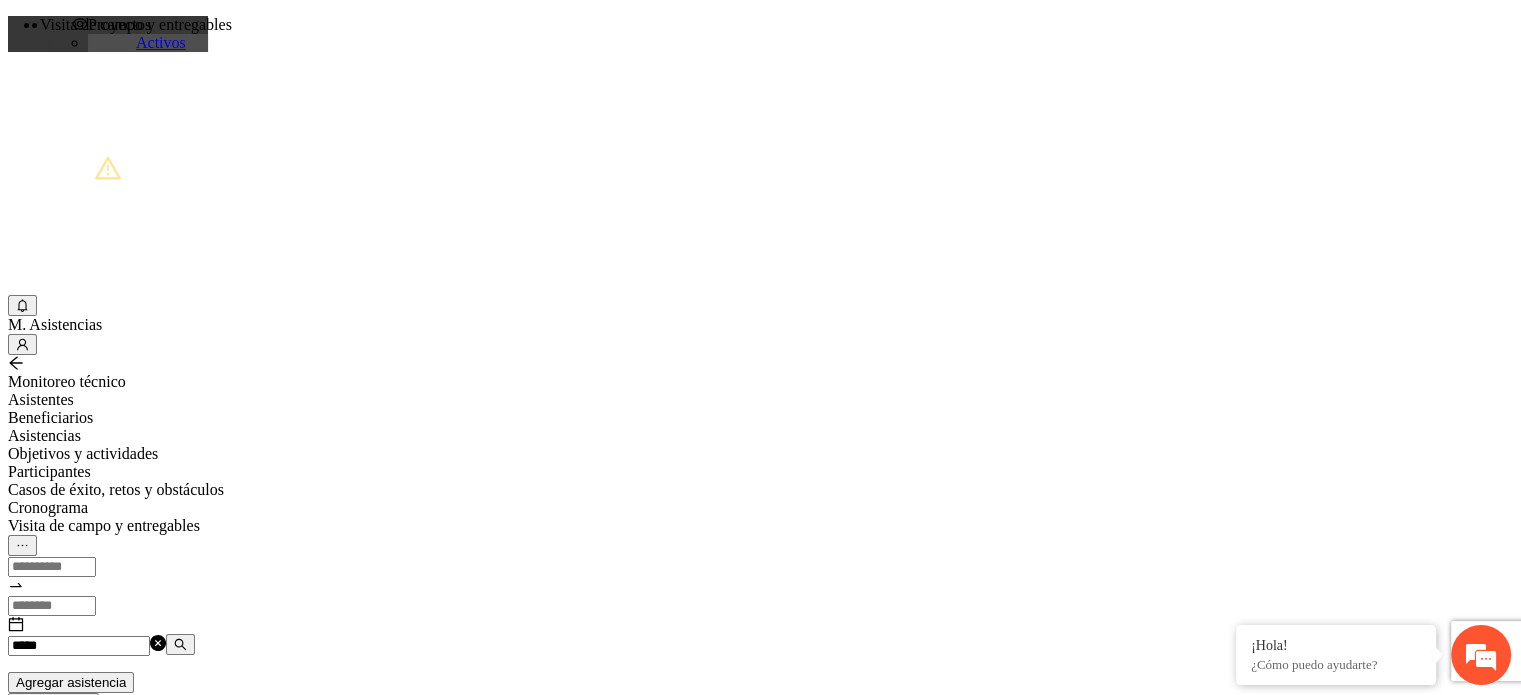click on "[MASKED]" at bounding box center (79, 646) 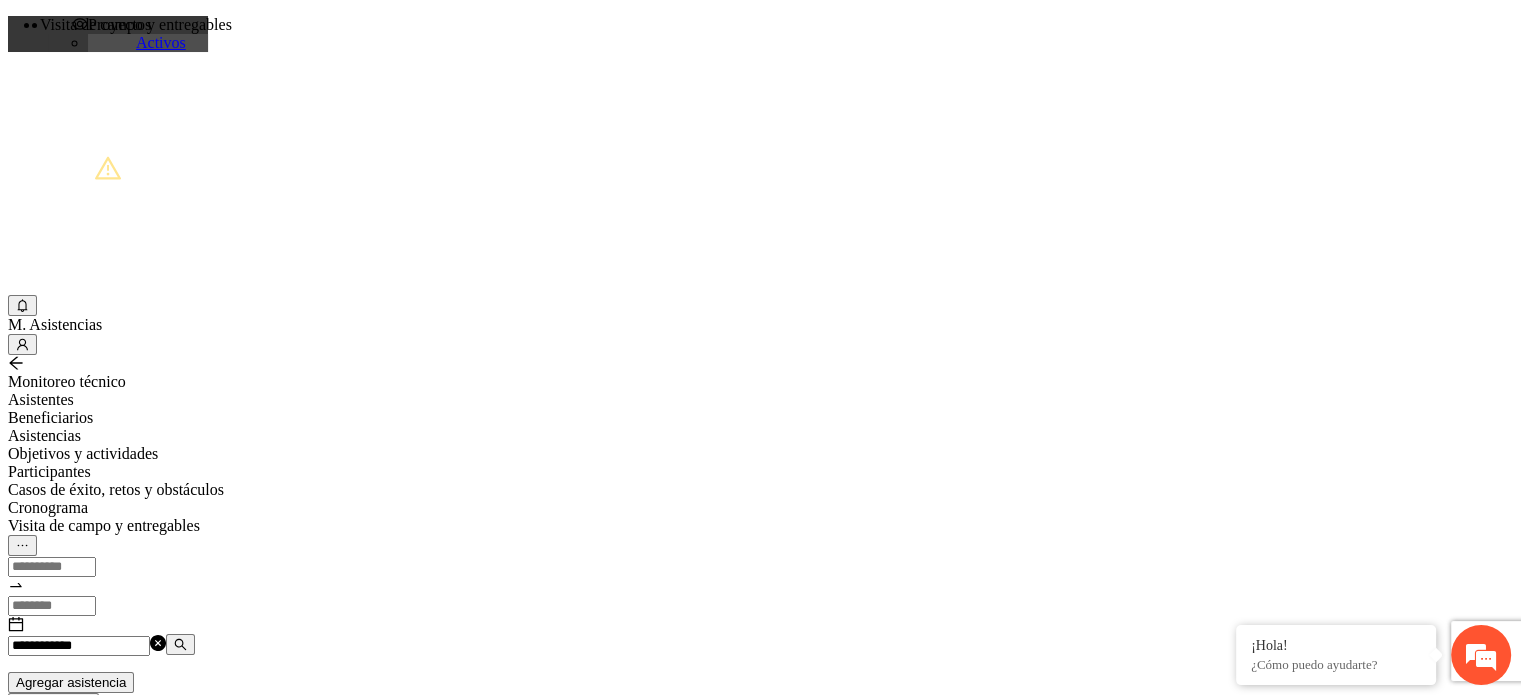 drag, startPoint x: 1192, startPoint y: 479, endPoint x: 1276, endPoint y: 483, distance: 84.095184 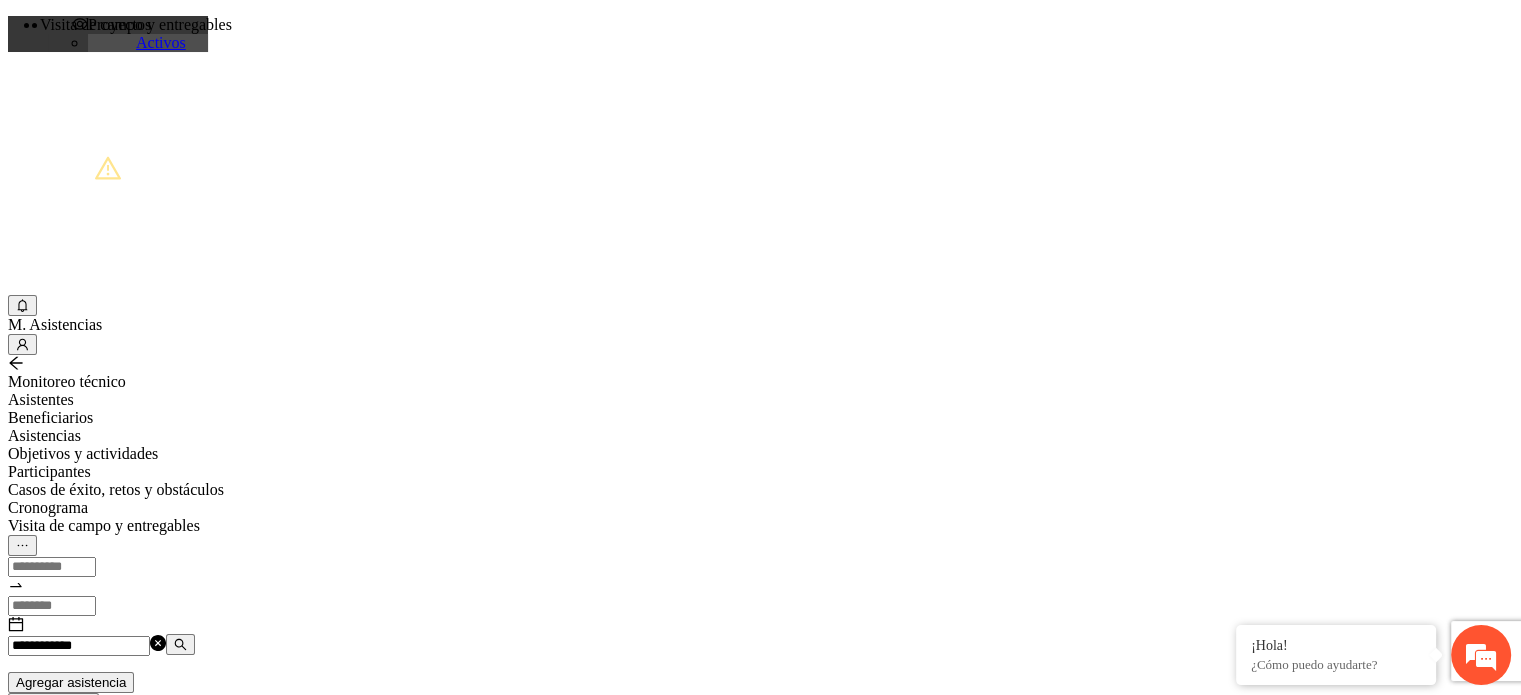click on "[PHONE]" at bounding box center [1374, 859] 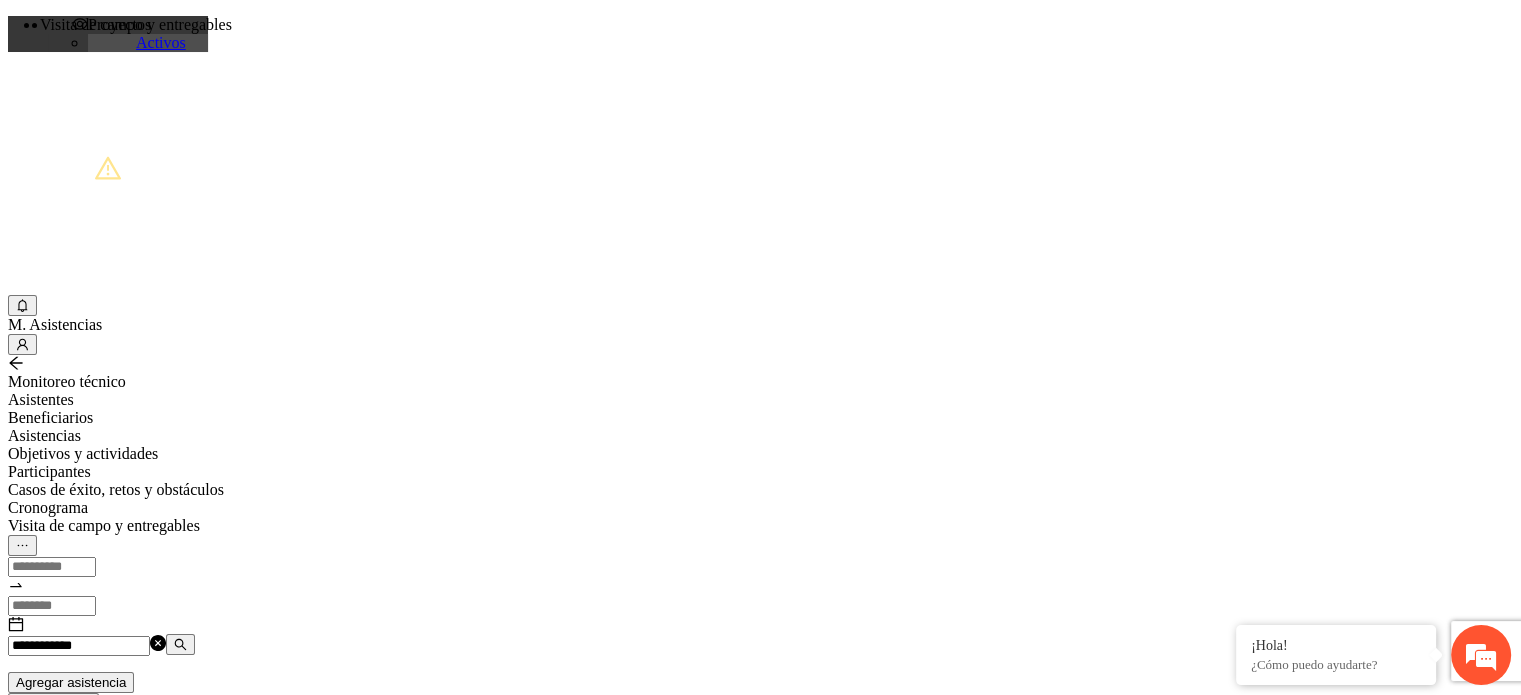 copy on "[PHONE]" 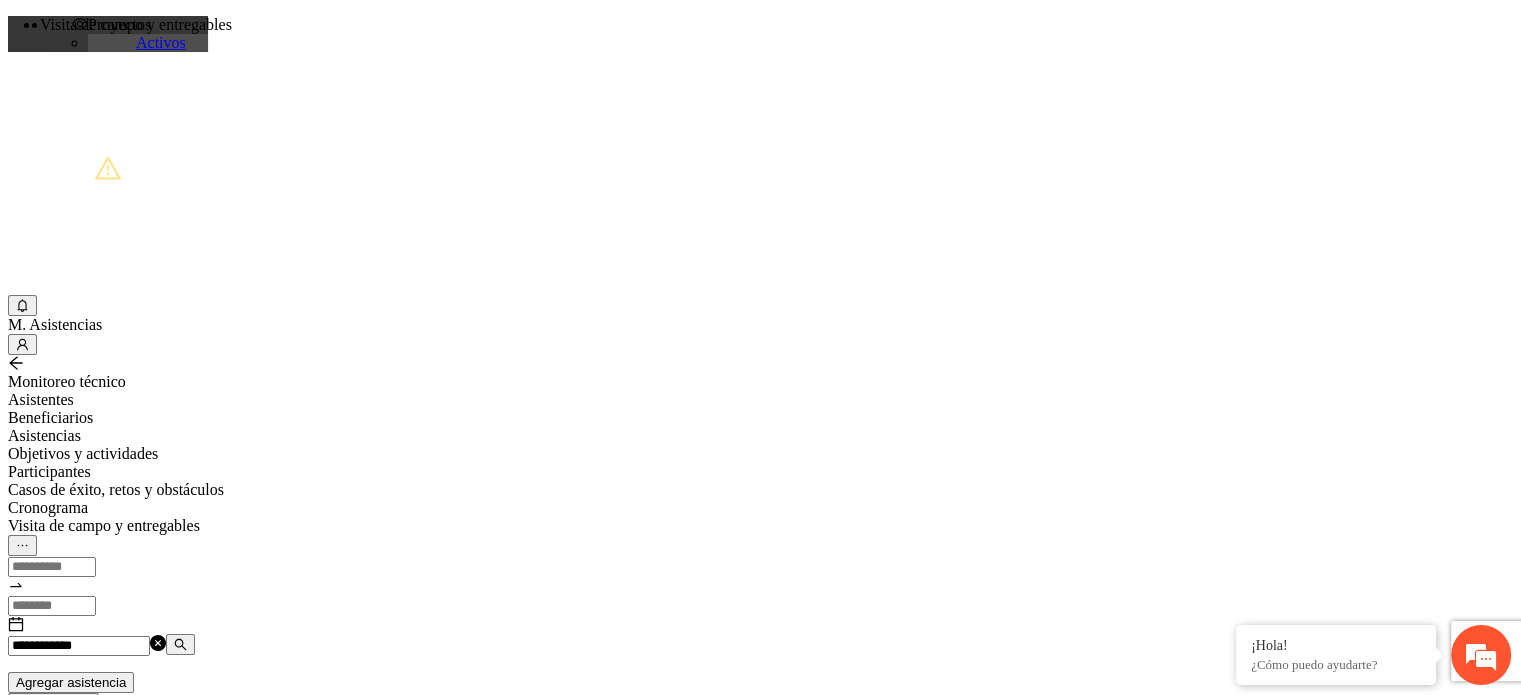 click on "[MASKED]" at bounding box center [79, 646] 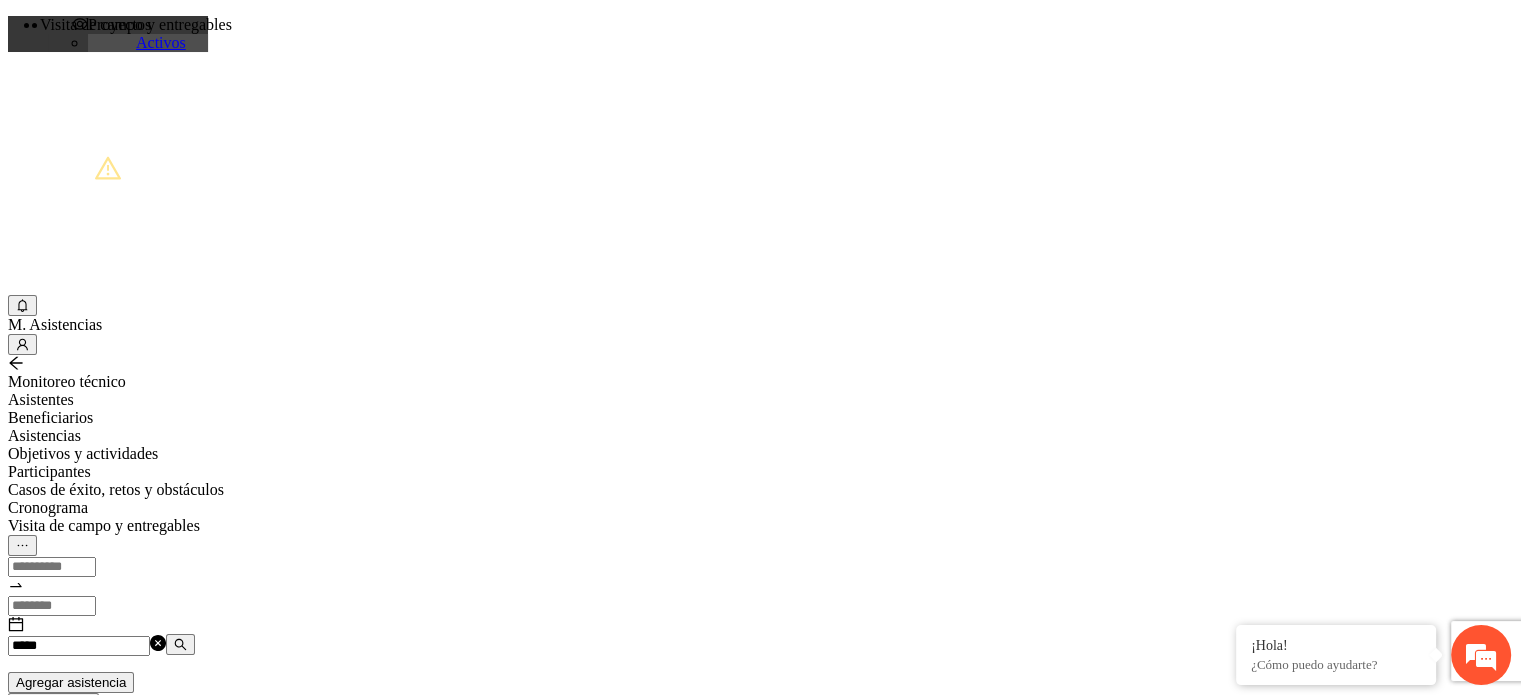 drag, startPoint x: 1194, startPoint y: 543, endPoint x: 1276, endPoint y: 548, distance: 82.1523 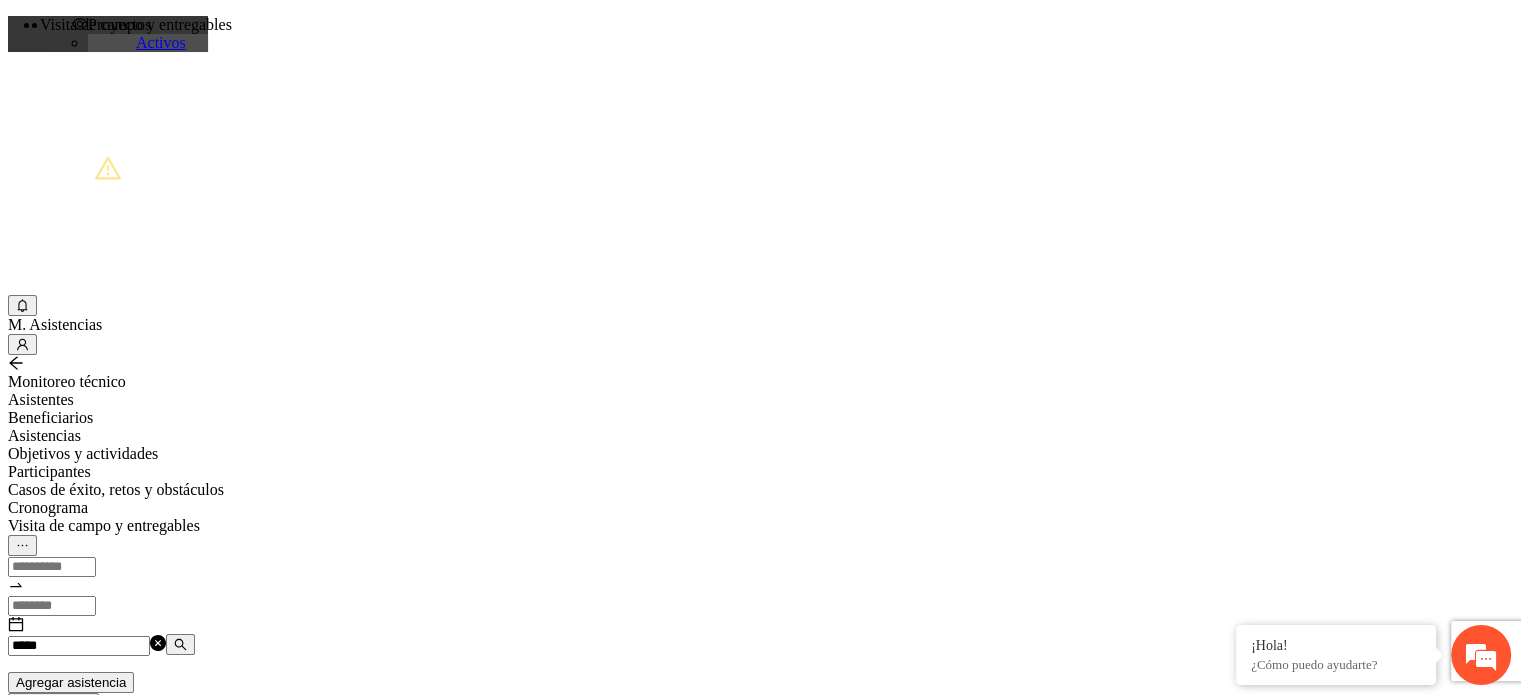copy on "[PHONE]" 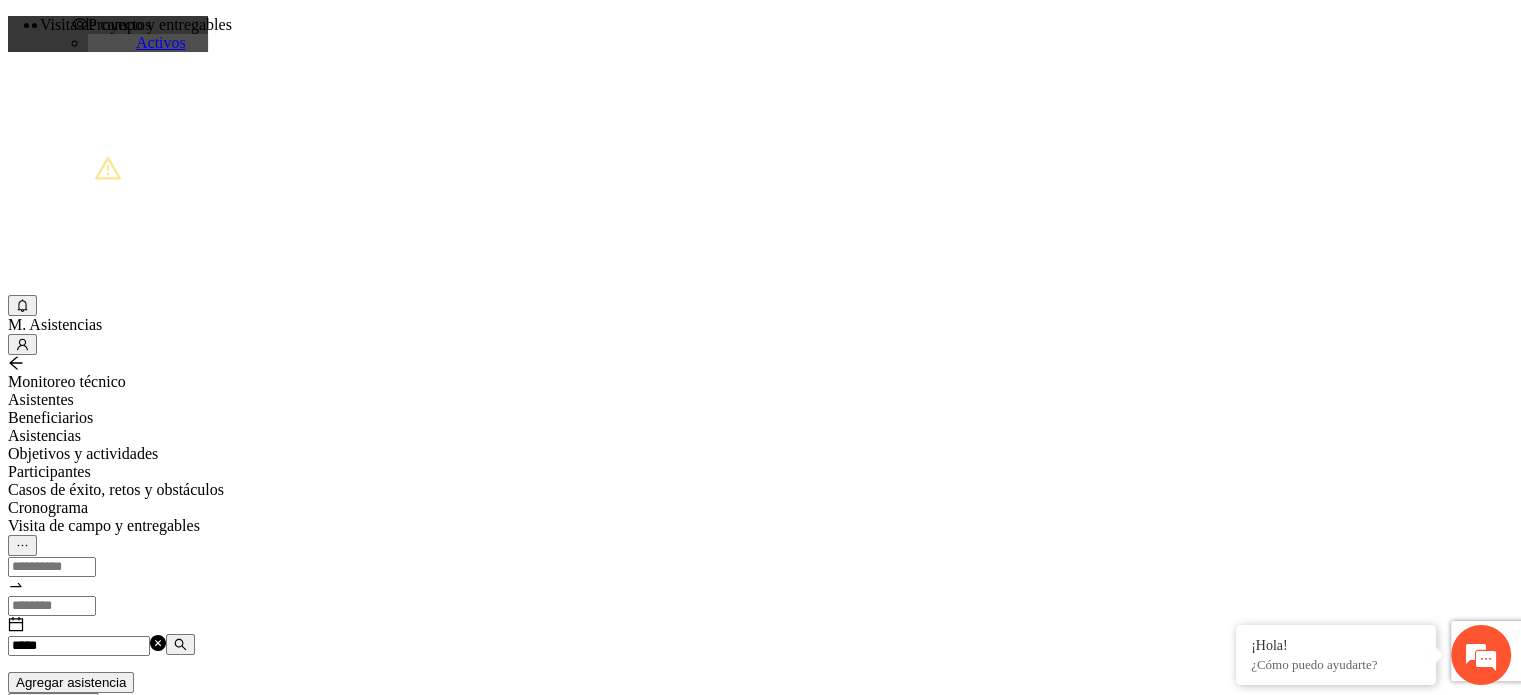 click on "[MASKED]" at bounding box center (79, 646) 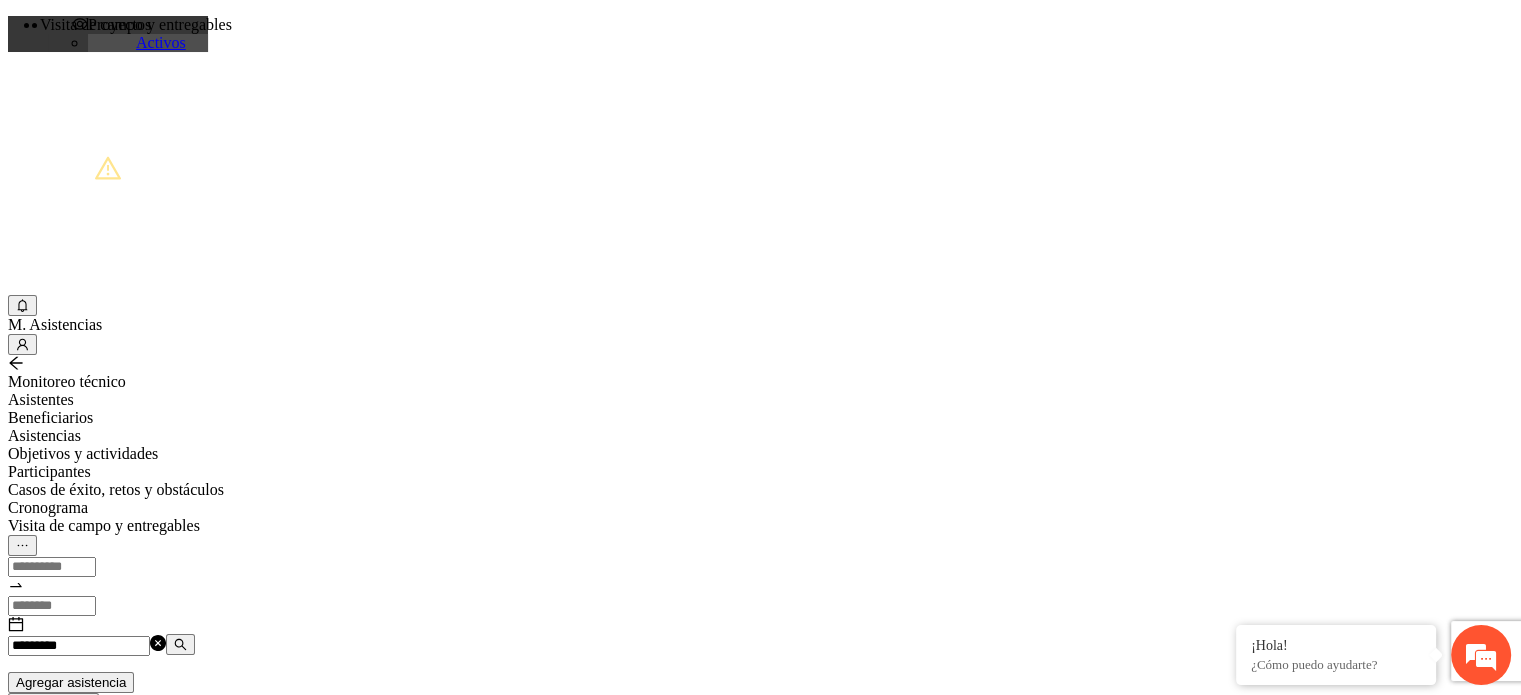 type on "*********" 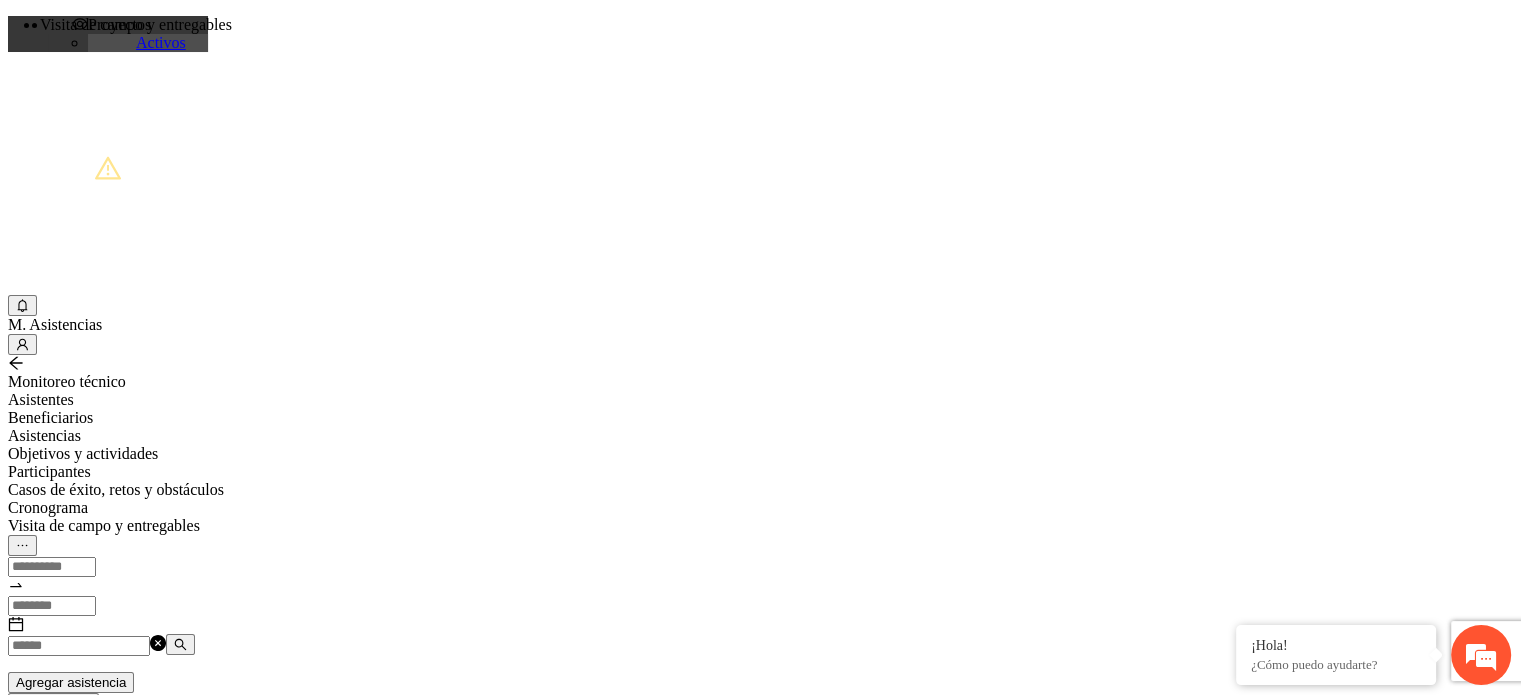click at bounding box center [87, 643] 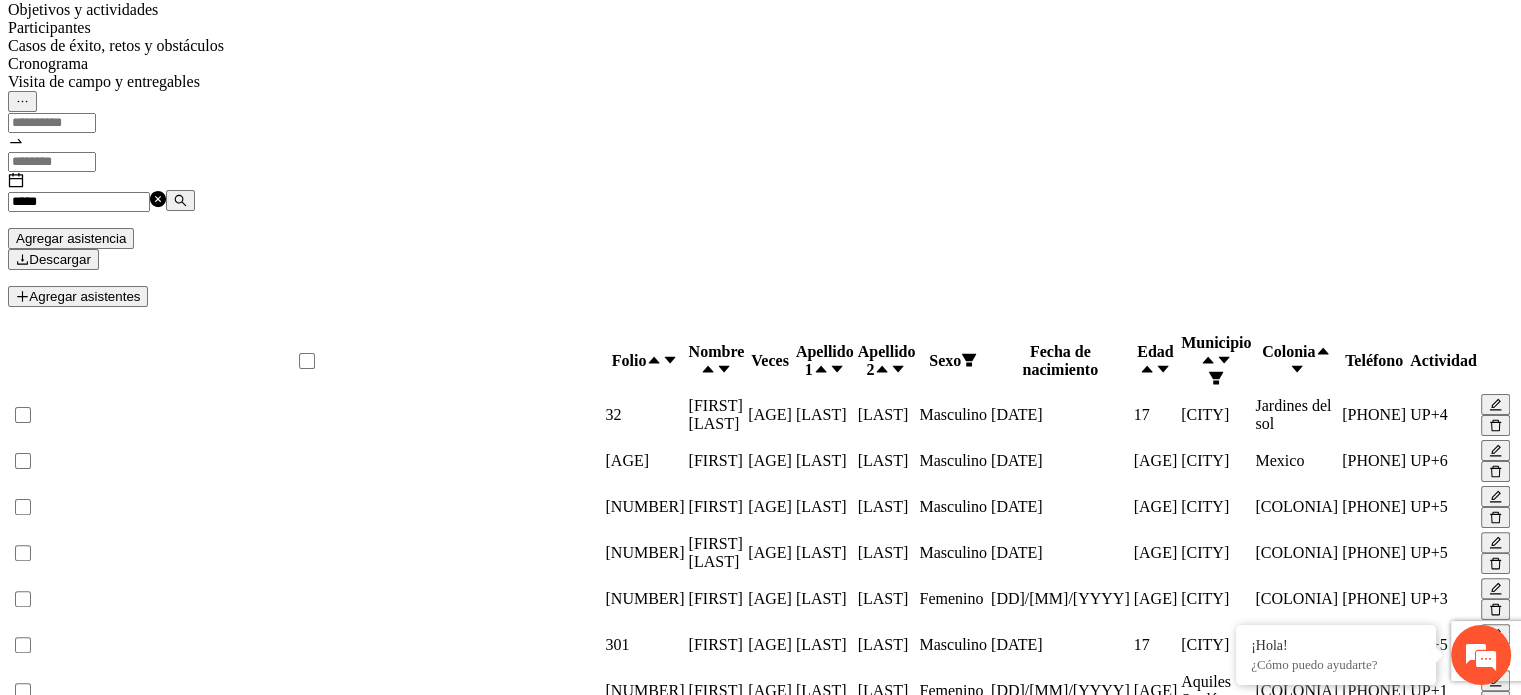 scroll, scrollTop: 500, scrollLeft: 0, axis: vertical 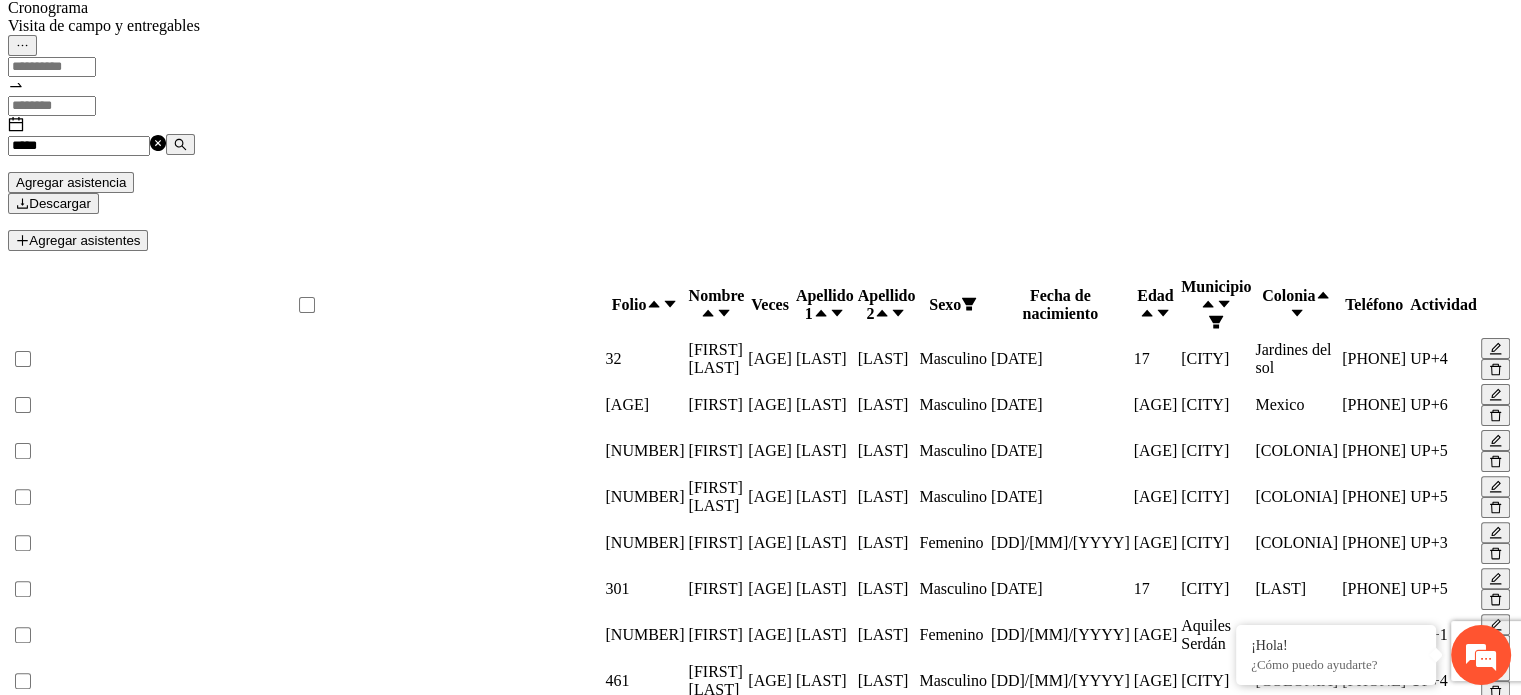 drag, startPoint x: 1194, startPoint y: 499, endPoint x: 1268, endPoint y: 497, distance: 74.02702 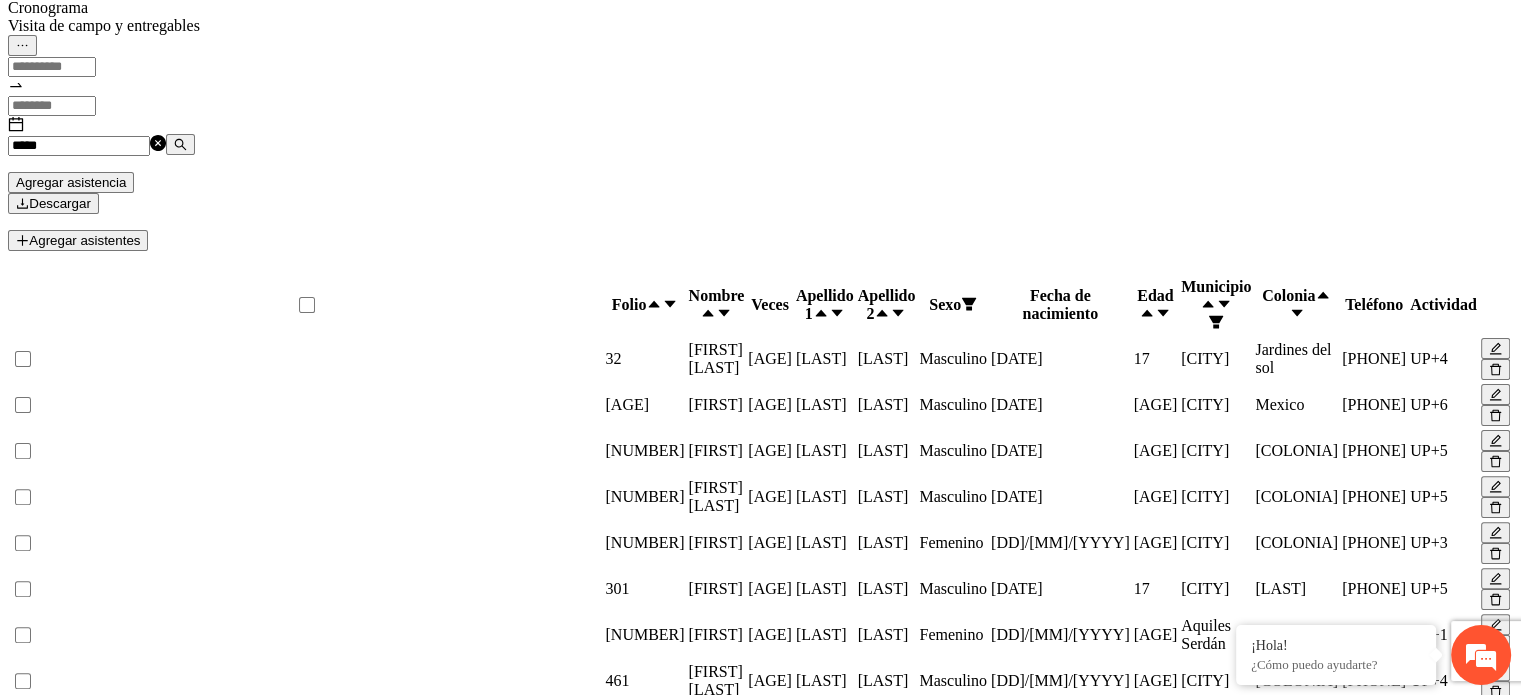 copy on "[PHONE]" 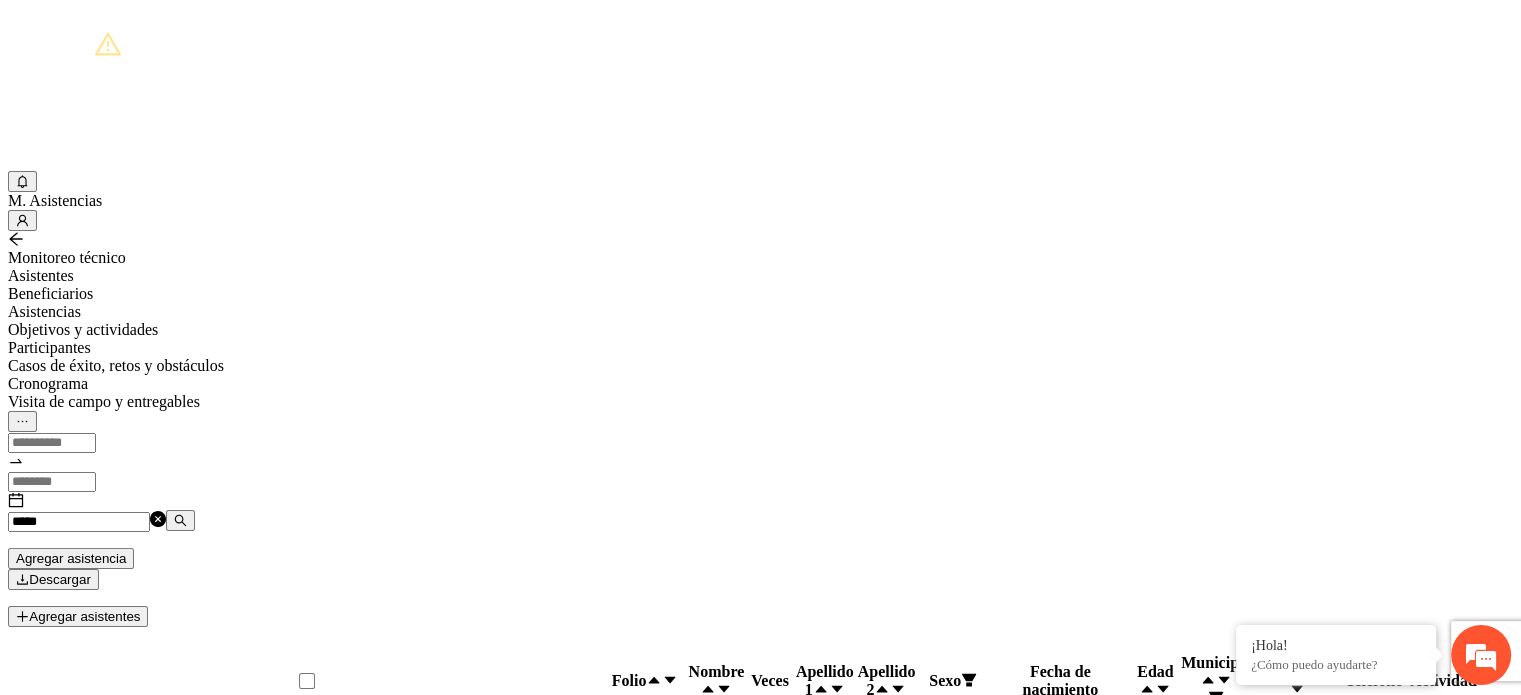 scroll, scrollTop: 0, scrollLeft: 0, axis: both 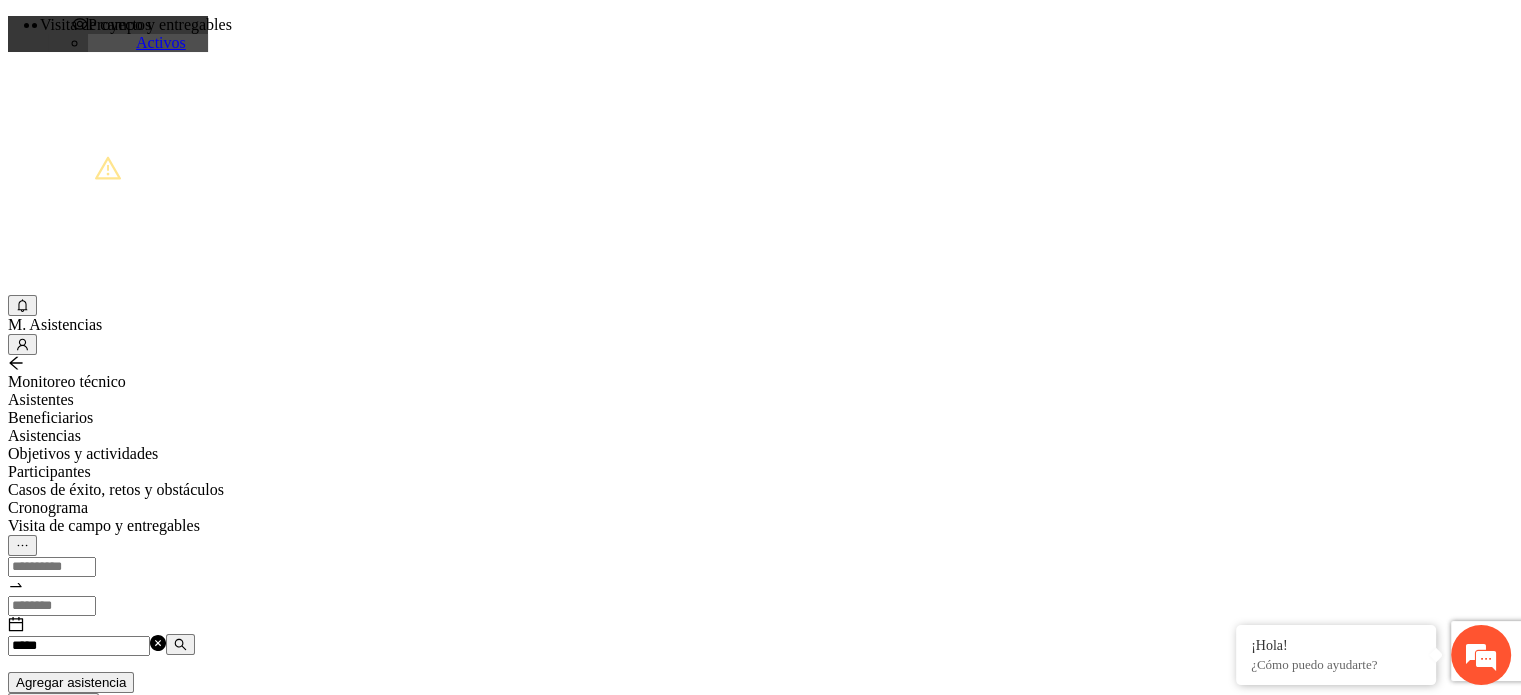 click on "[MASKED]" at bounding box center [79, 646] 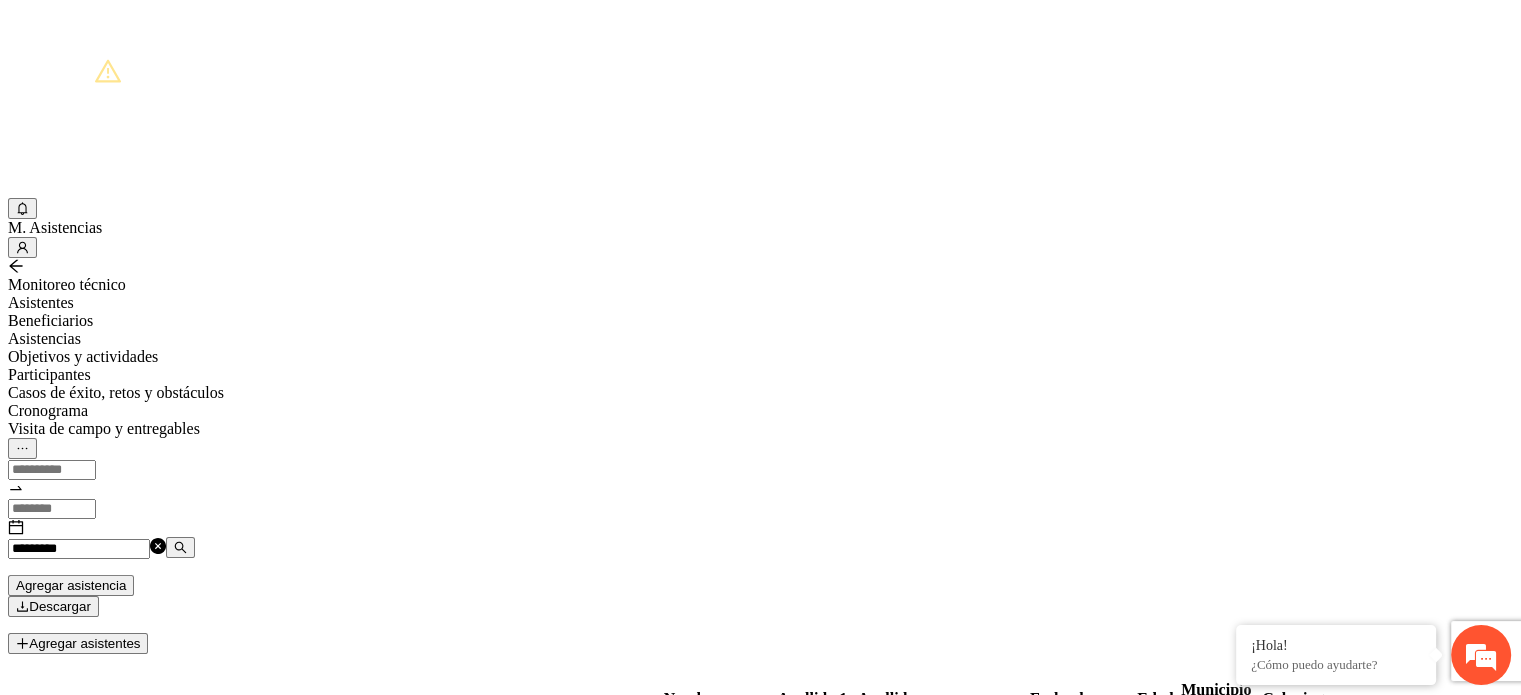 scroll, scrollTop: 100, scrollLeft: 0, axis: vertical 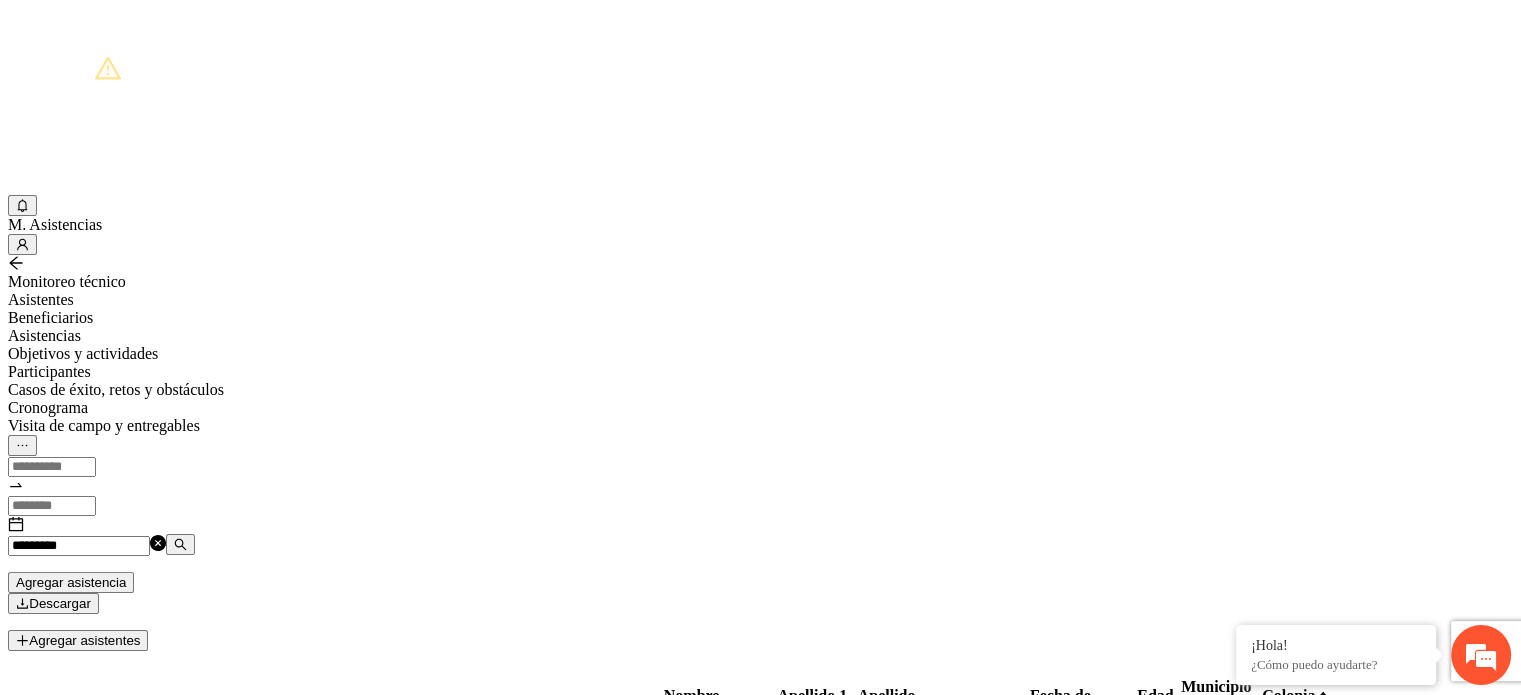 drag, startPoint x: 1194, startPoint y: 503, endPoint x: 1271, endPoint y: 507, distance: 77.10383 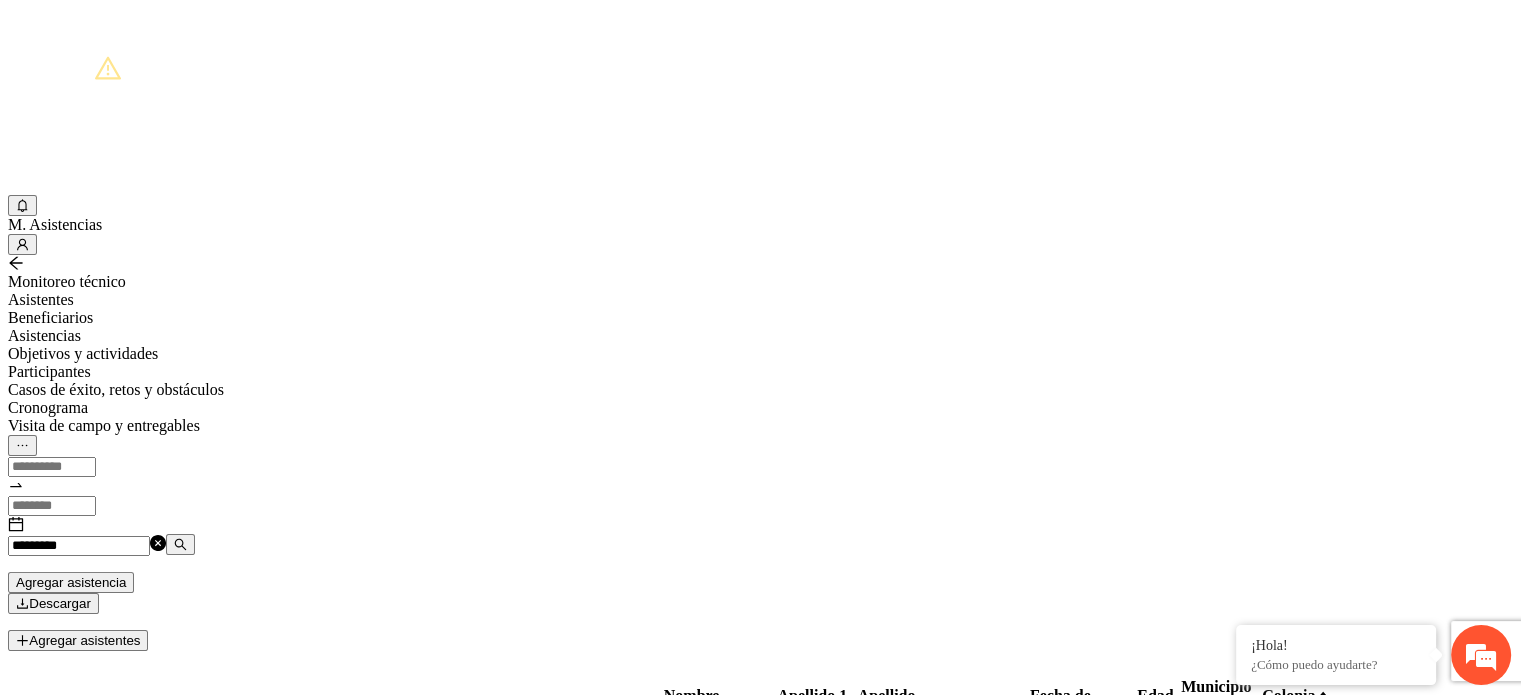 copy on "[PHONE]" 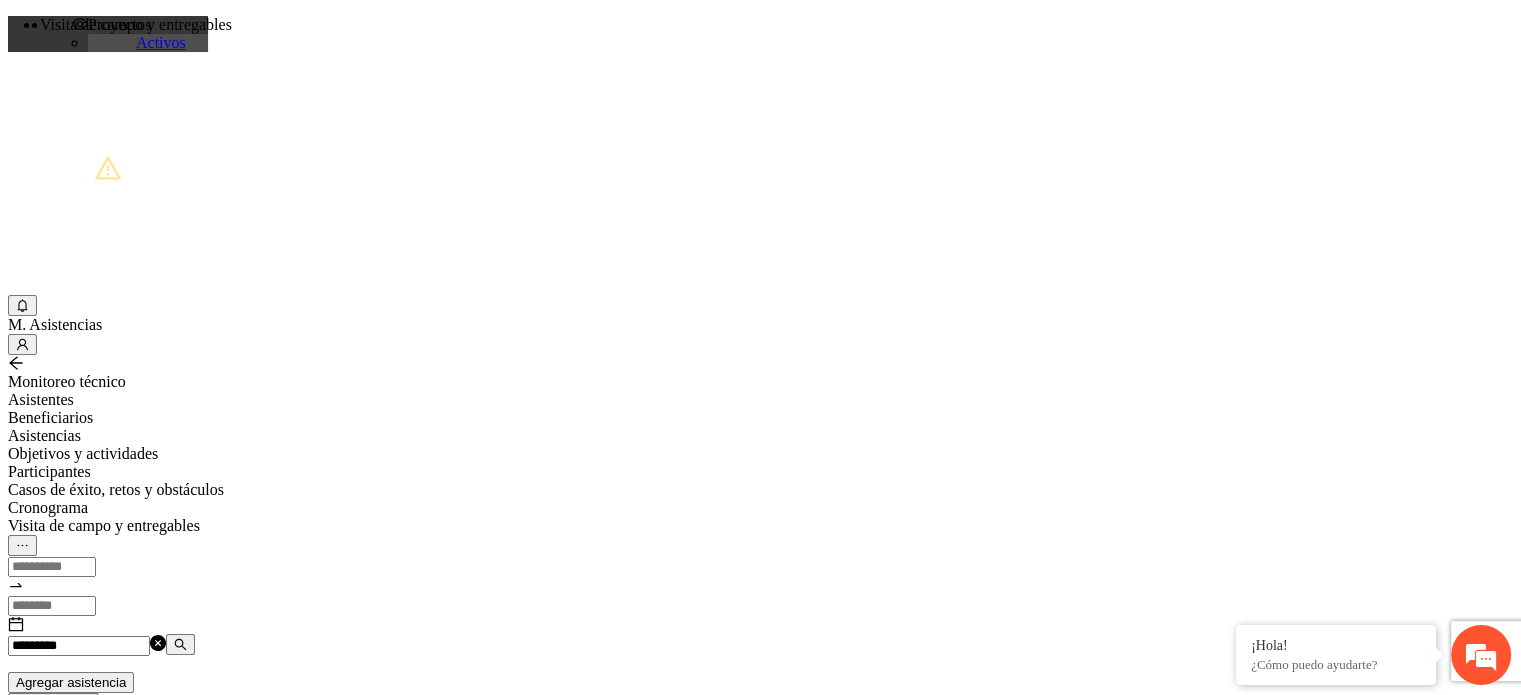 scroll, scrollTop: 0, scrollLeft: 0, axis: both 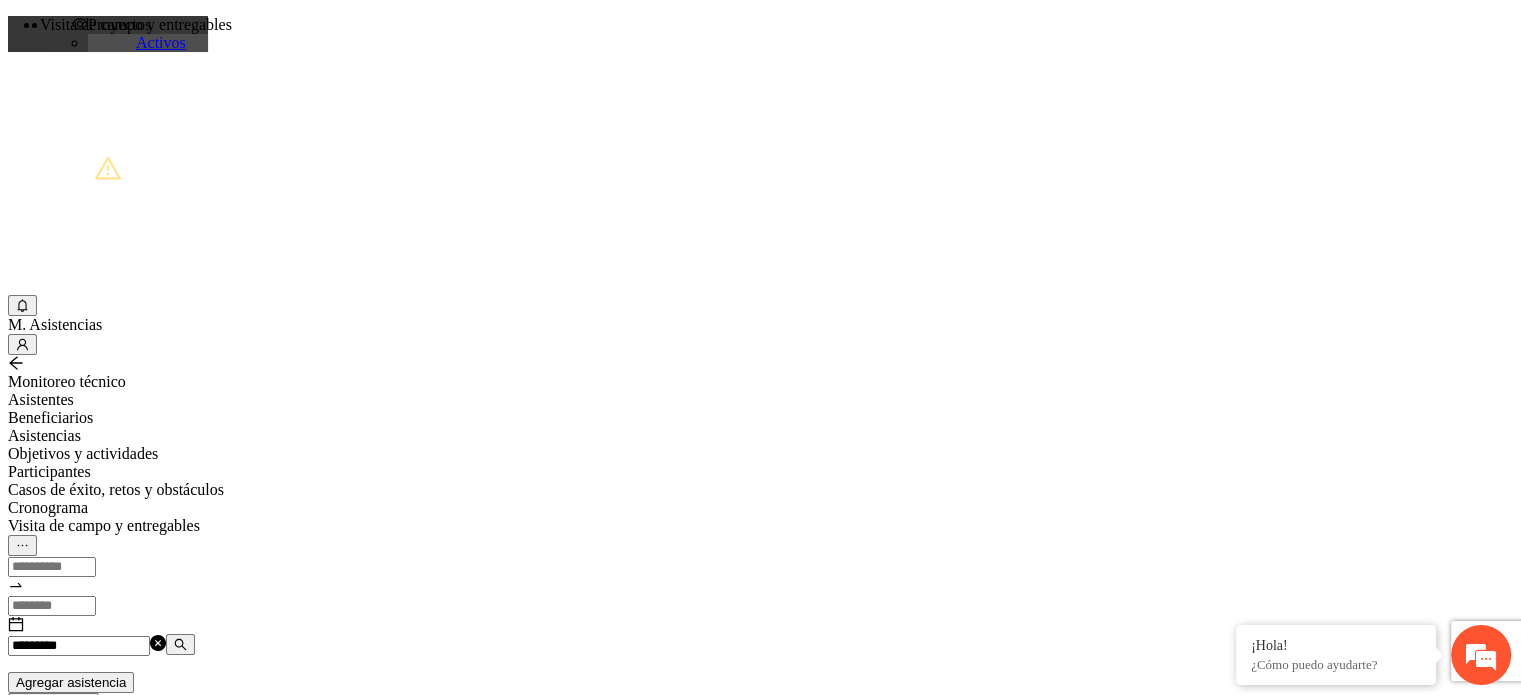 click on "*********" at bounding box center (79, 646) 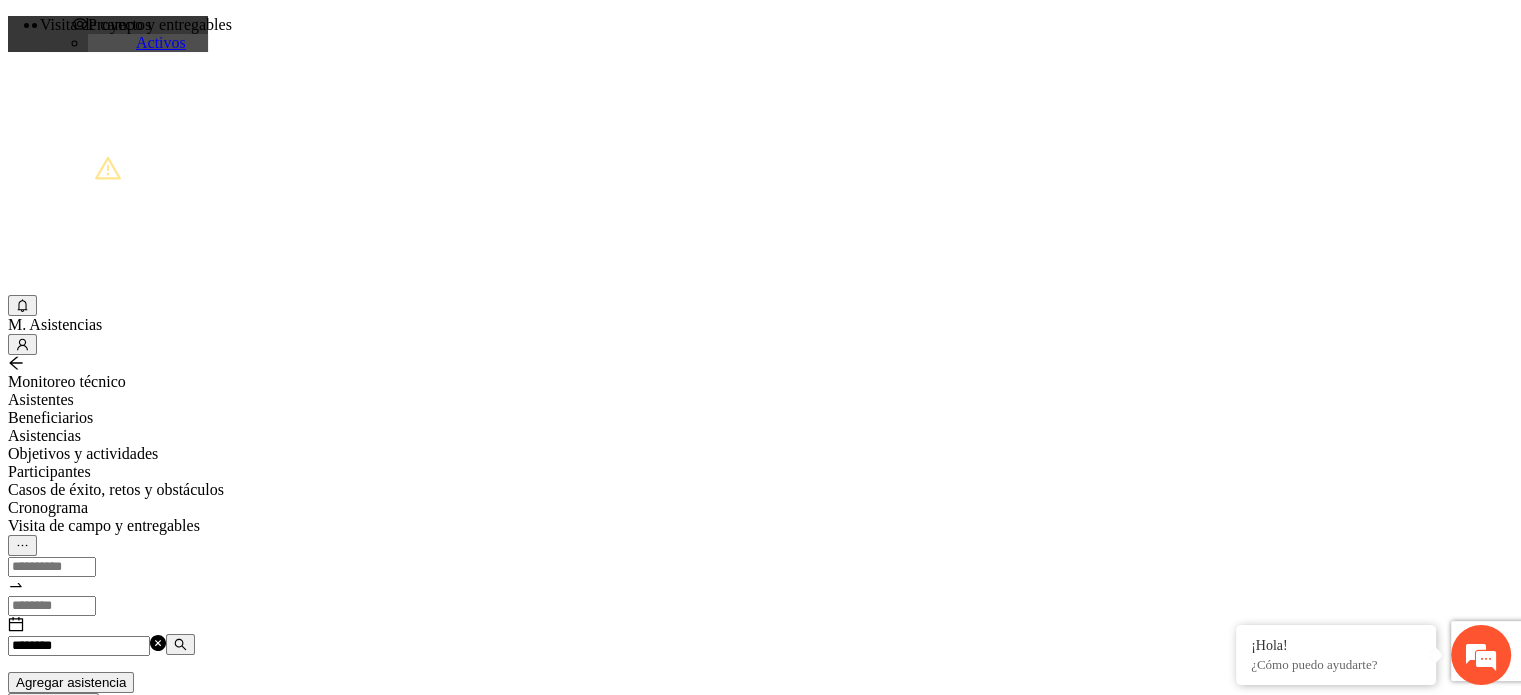 click on "********" at bounding box center [79, 646] 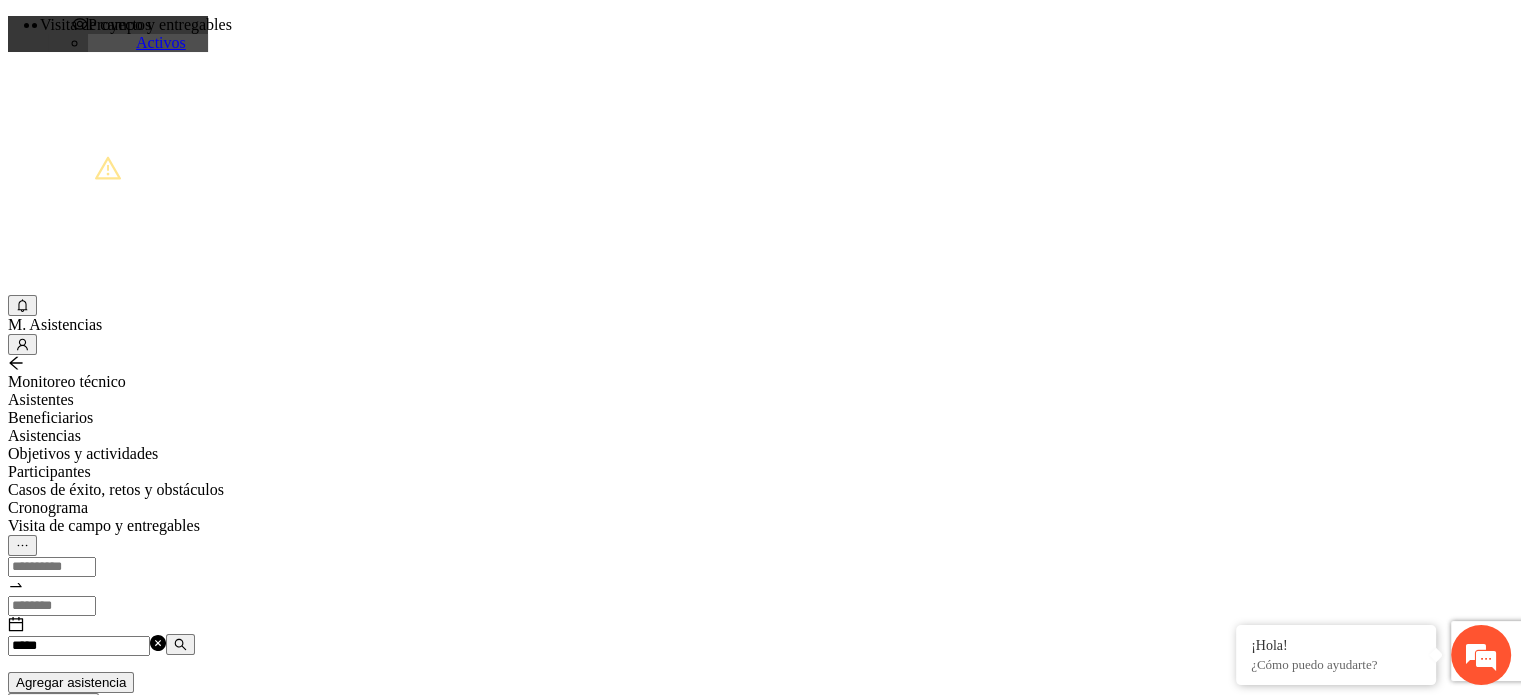 drag, startPoint x: 1194, startPoint y: 484, endPoint x: 1270, endPoint y: 491, distance: 76.321686 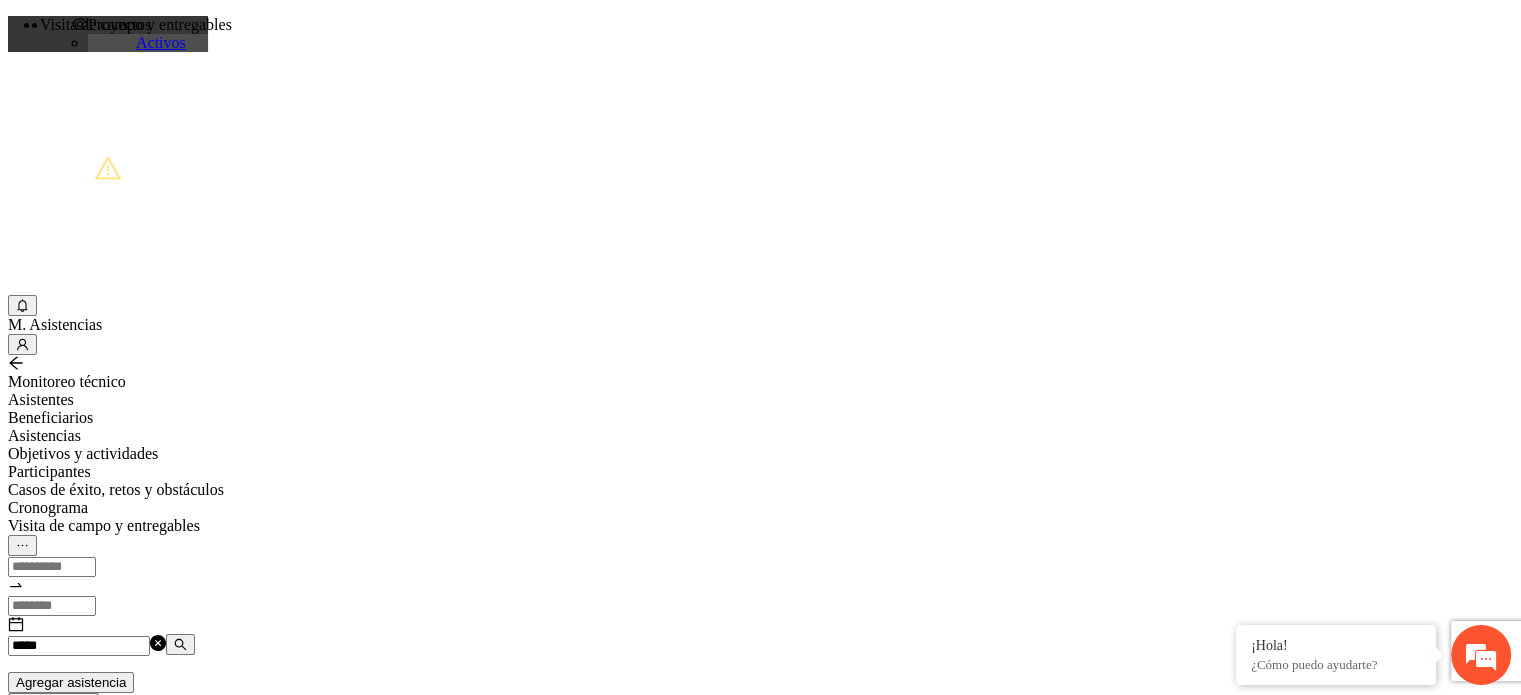 click on "[PHONE]" at bounding box center [1374, 859] 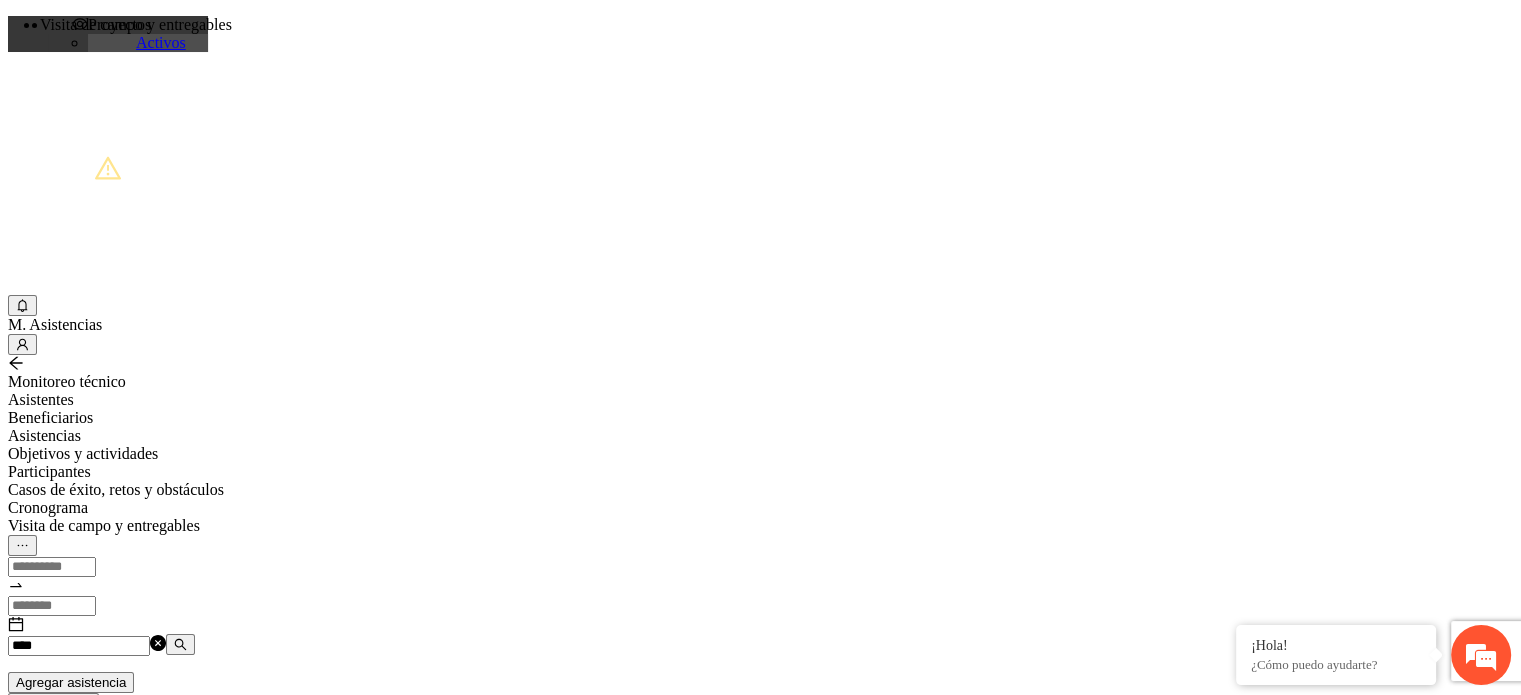 click on "[MASKED]" at bounding box center [79, 646] 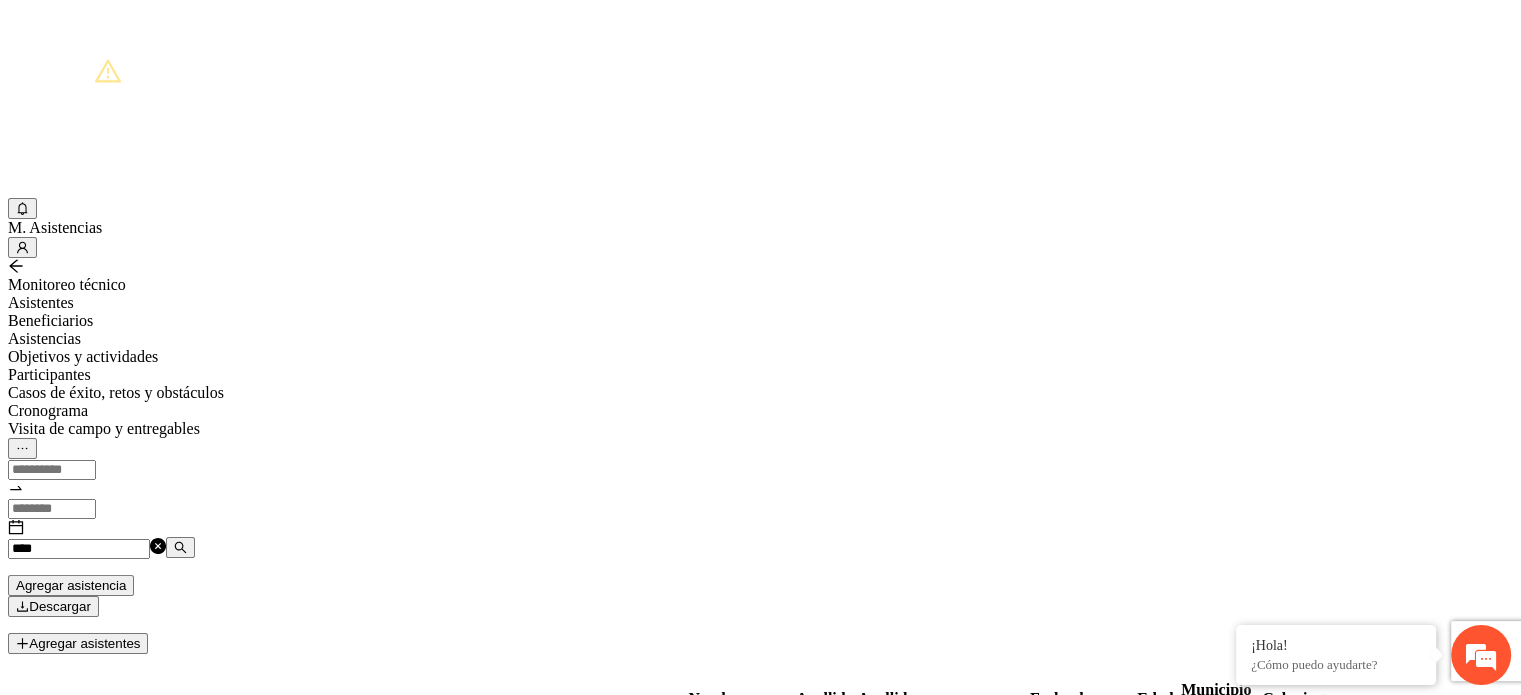 scroll, scrollTop: 100, scrollLeft: 0, axis: vertical 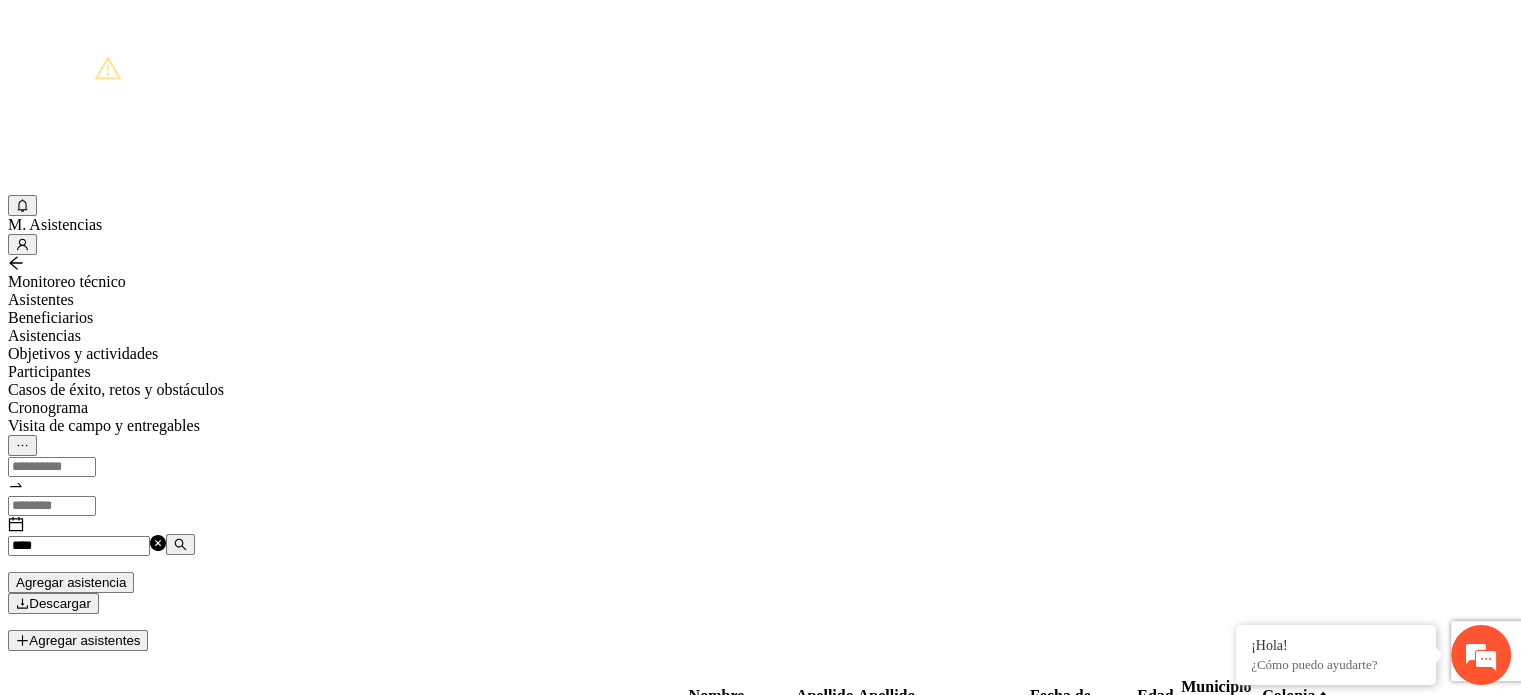 drag, startPoint x: 1198, startPoint y: 506, endPoint x: 1284, endPoint y: 512, distance: 86.209045 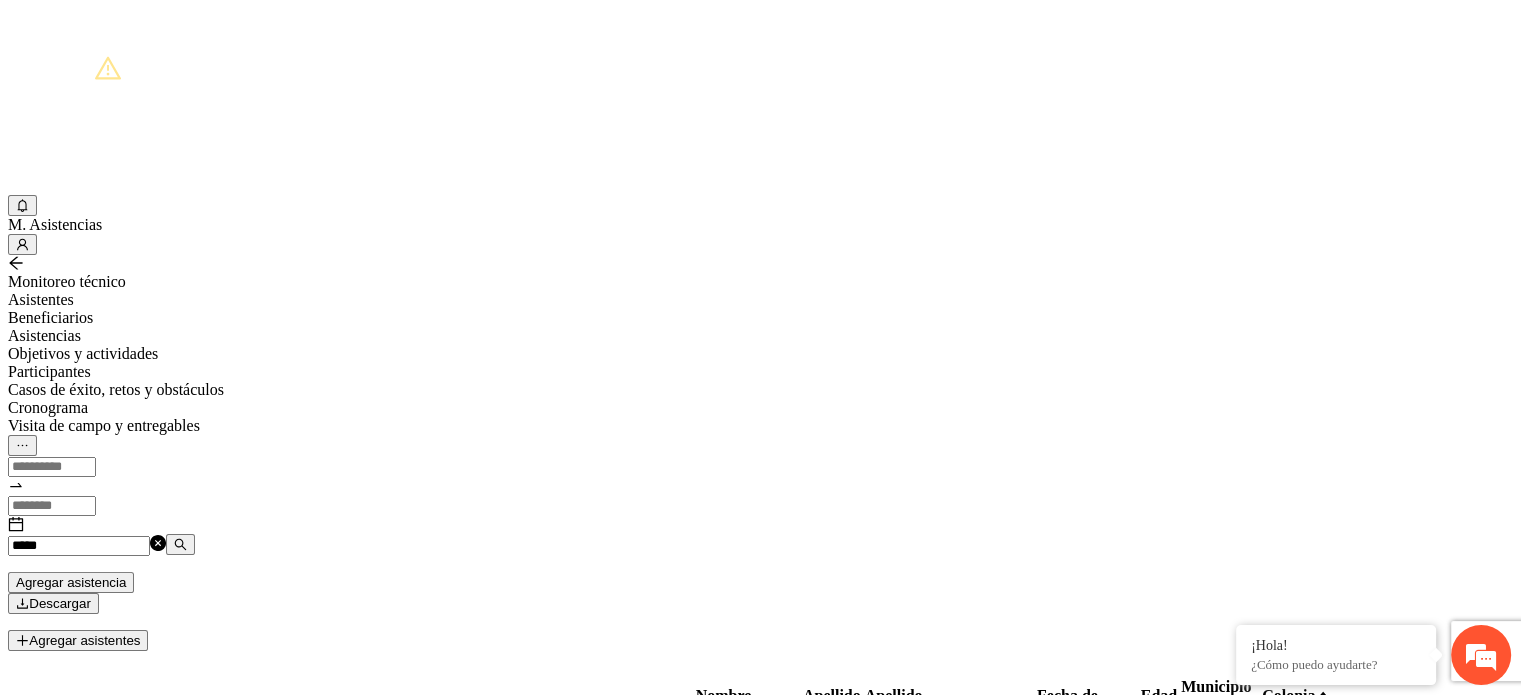 drag, startPoint x: 1192, startPoint y: 465, endPoint x: 1268, endPoint y: 464, distance: 76.00658 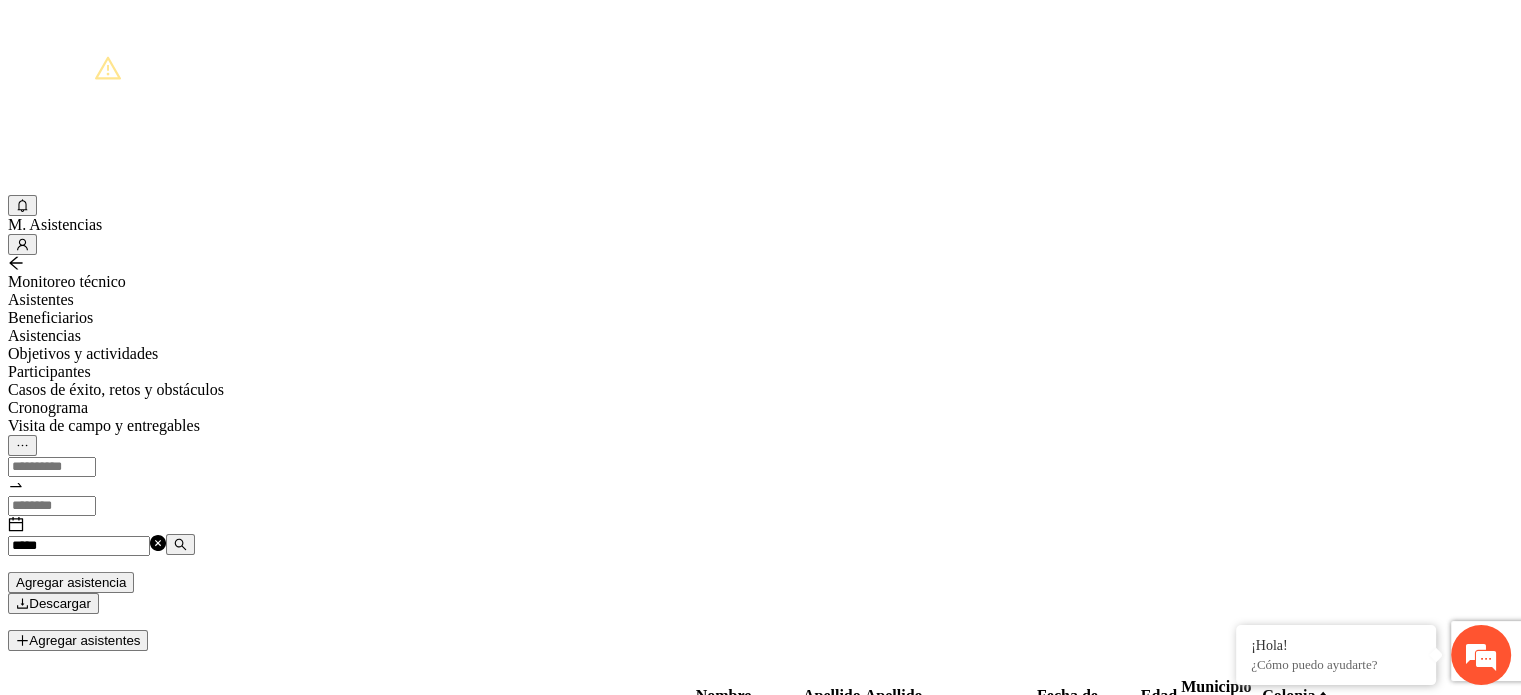 click on "[PHONE]" at bounding box center [1374, 805] 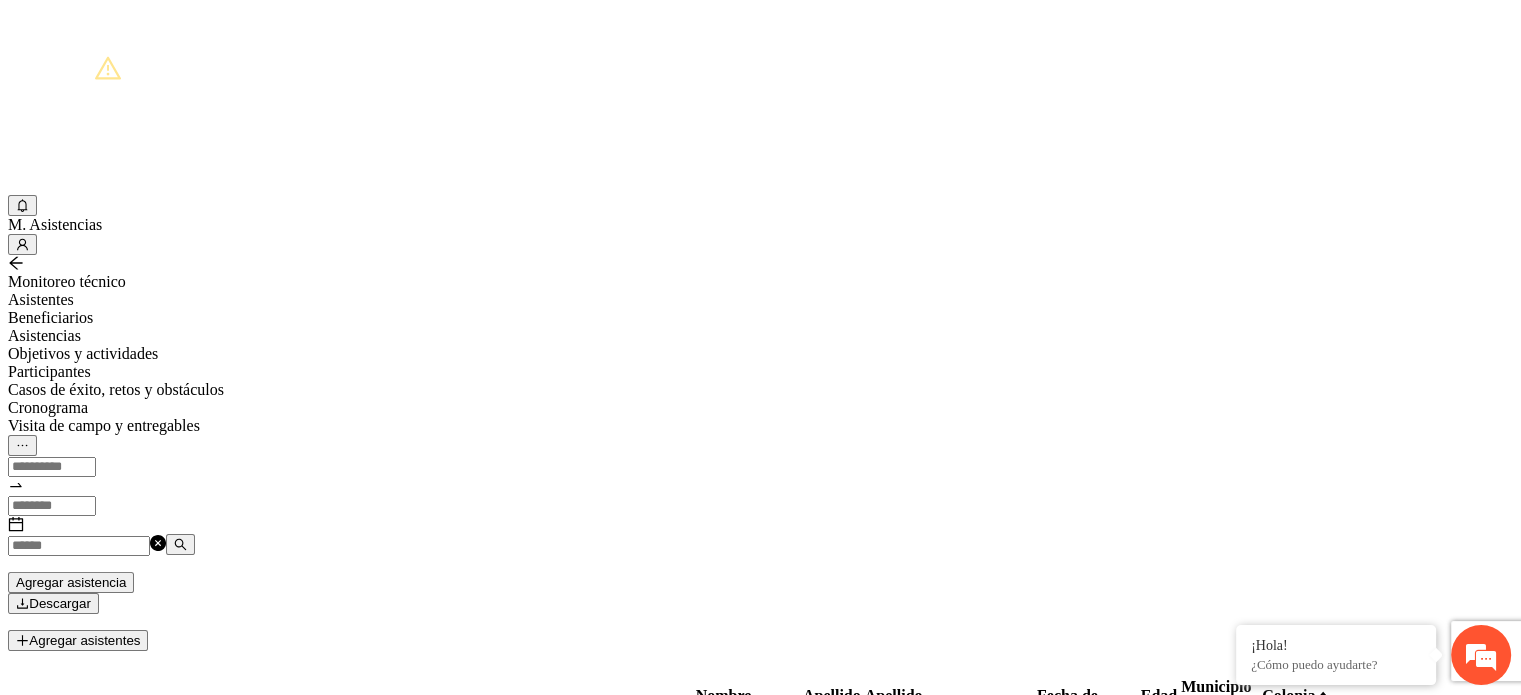 click at bounding box center (79, 546) 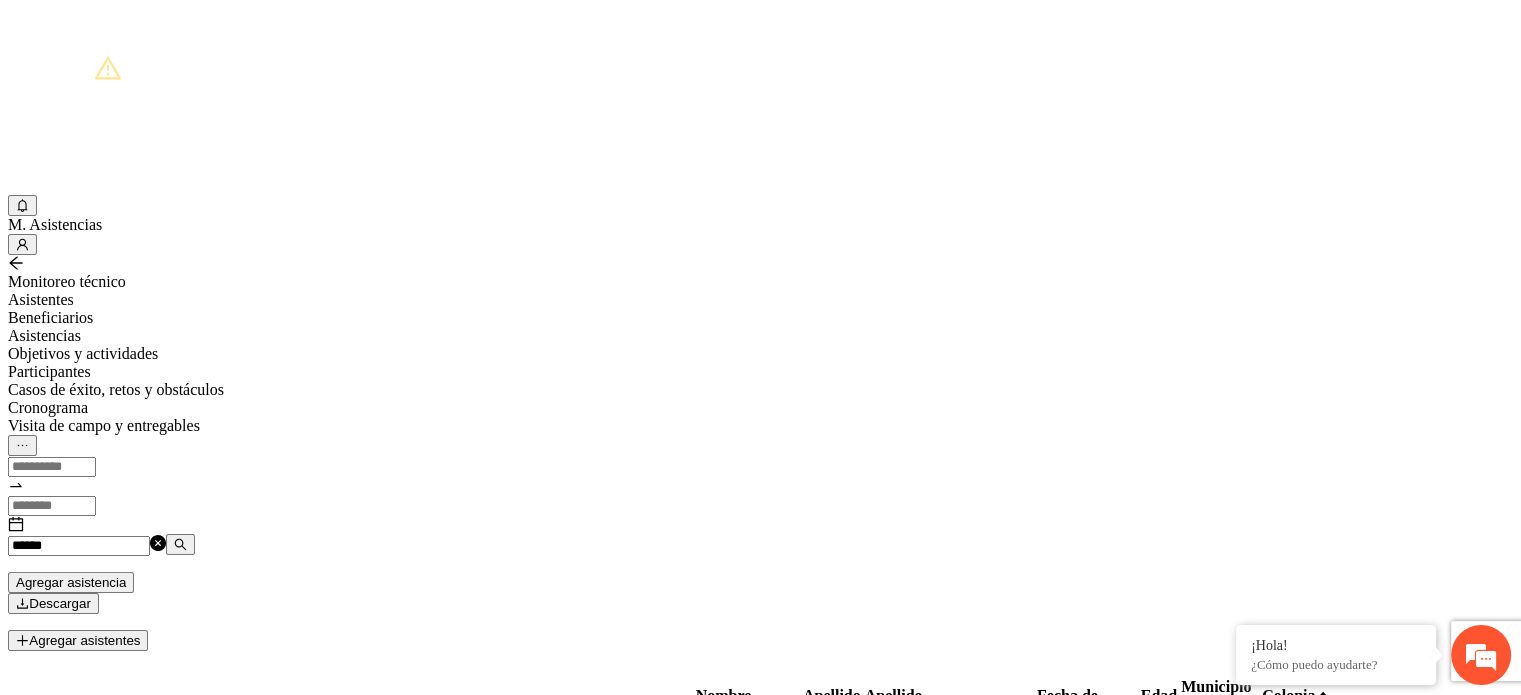 type on "******" 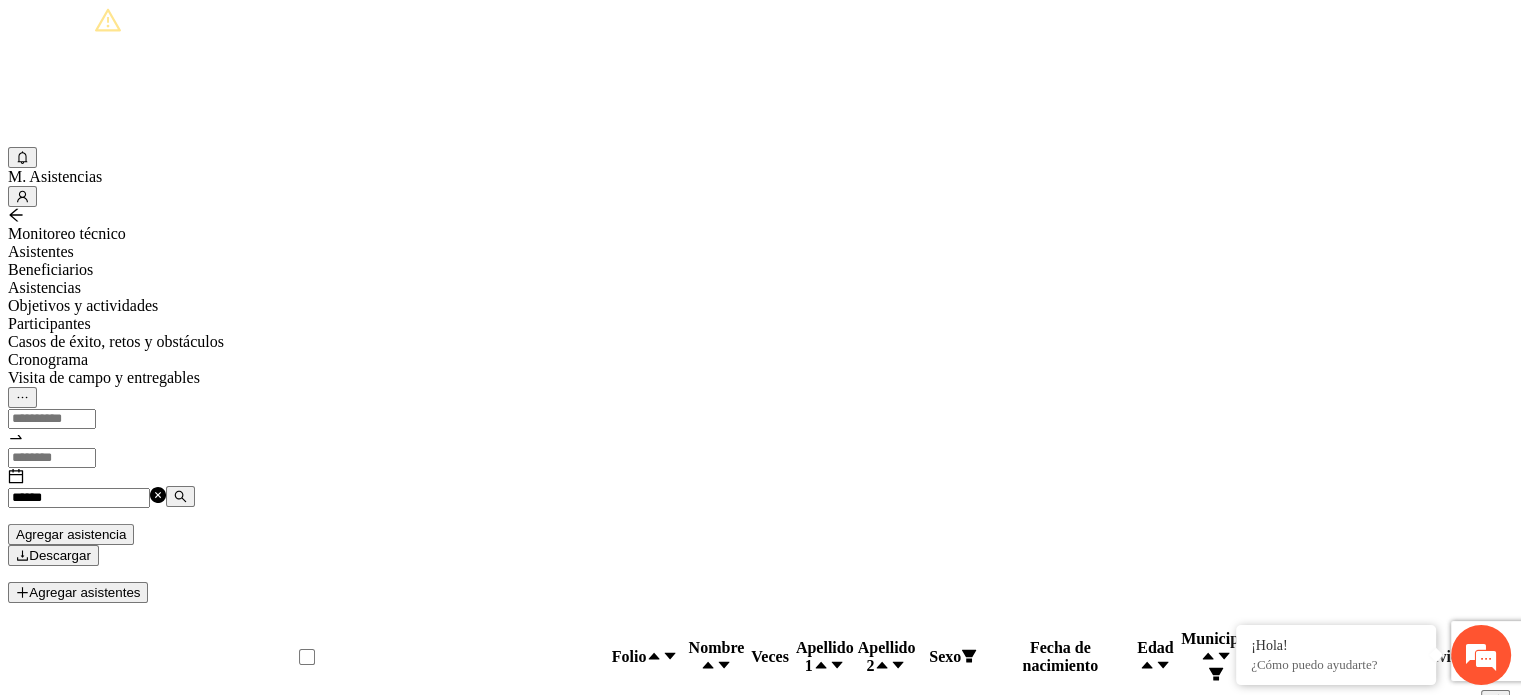 scroll, scrollTop: 300, scrollLeft: 0, axis: vertical 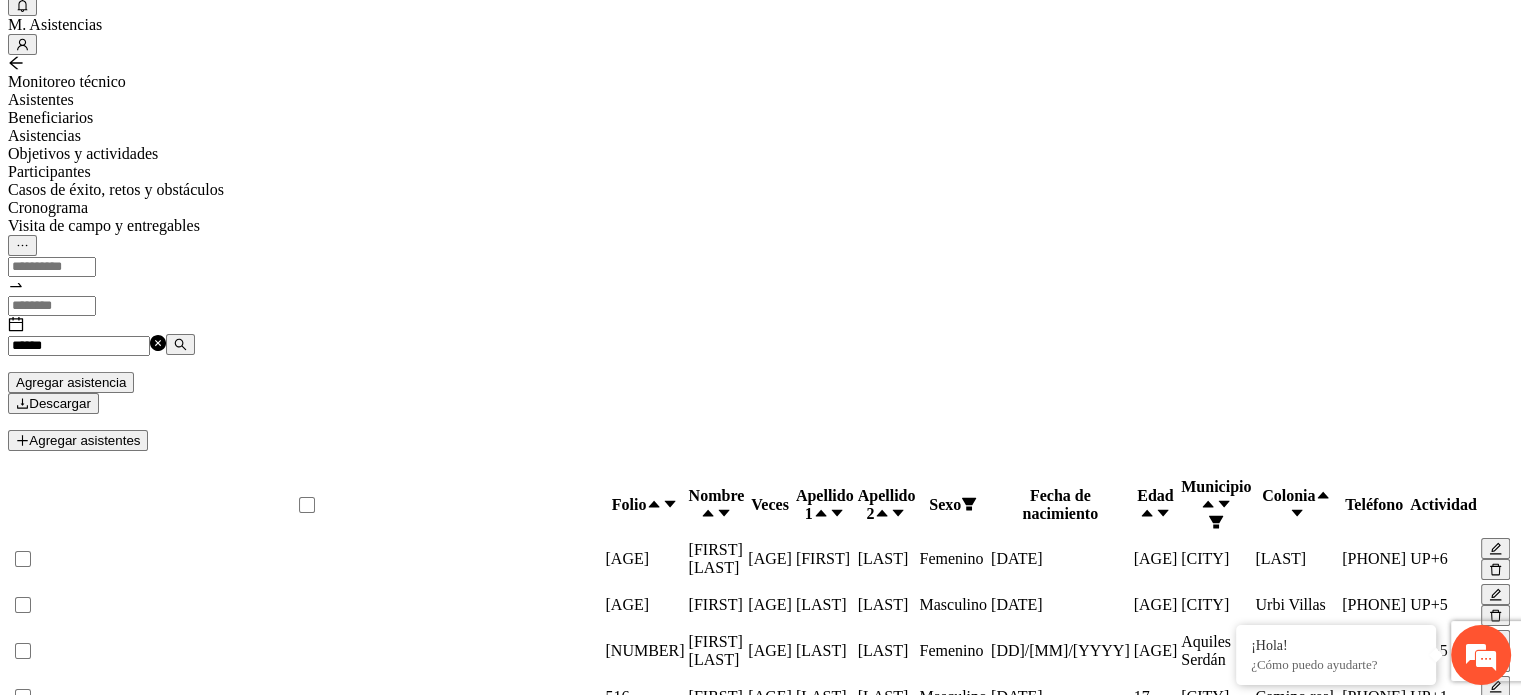 drag, startPoint x: 1193, startPoint y: 572, endPoint x: 1285, endPoint y: 576, distance: 92.086914 